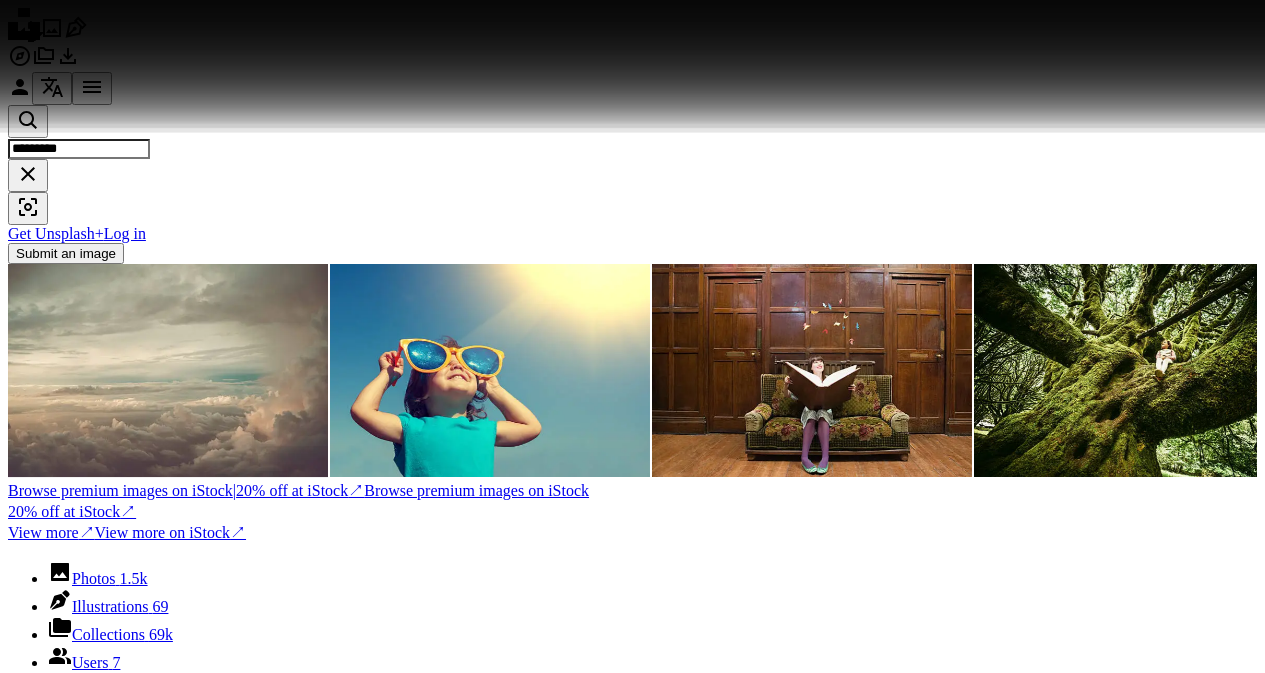 scroll, scrollTop: 11597, scrollLeft: 0, axis: vertical 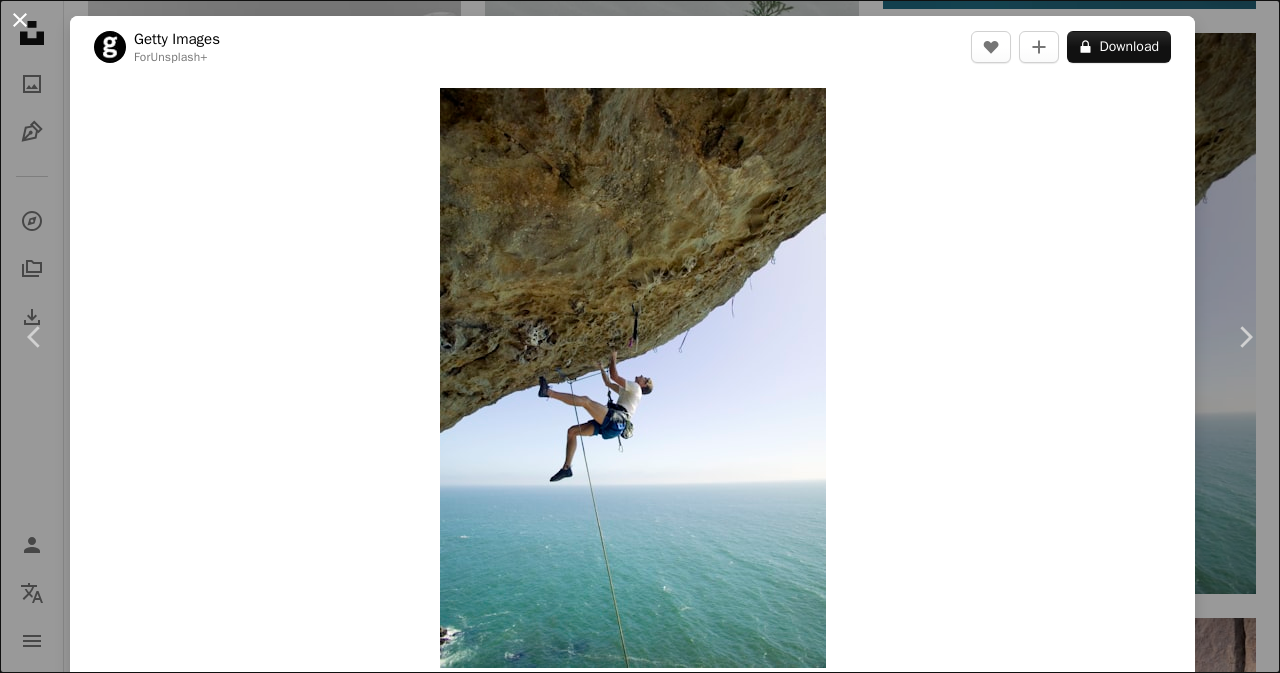 click on "An X shape" at bounding box center (20, 20) 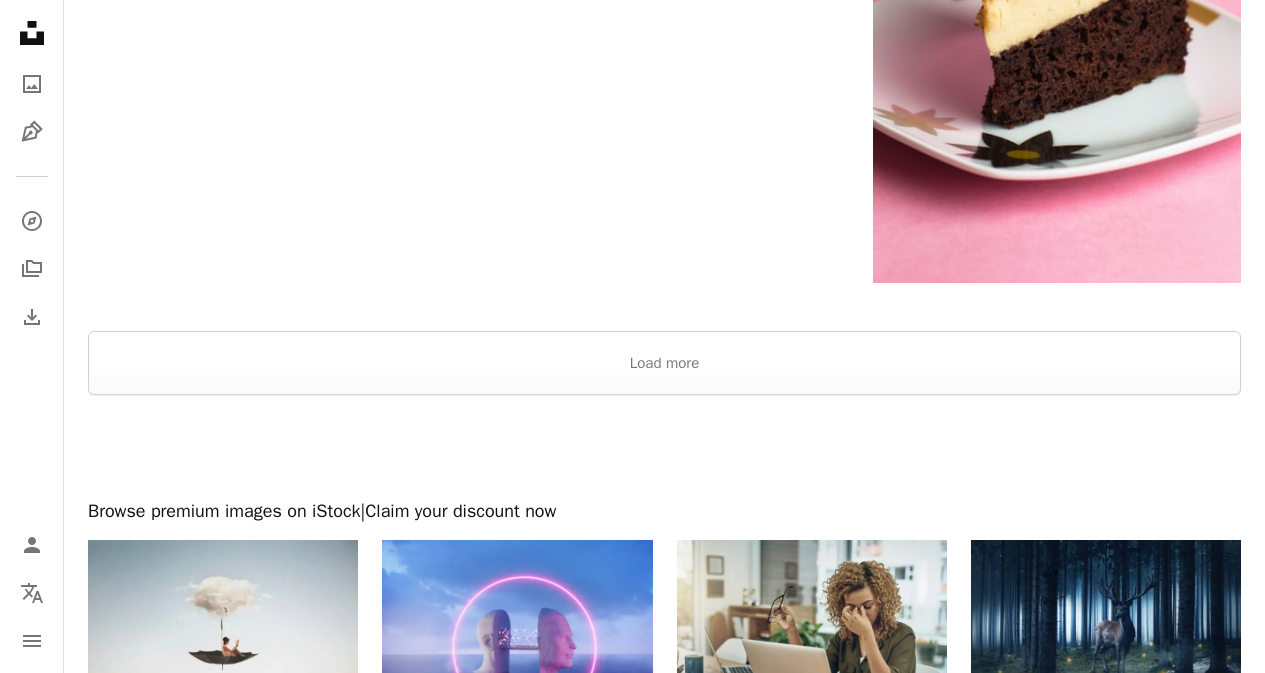 scroll, scrollTop: 3600, scrollLeft: 0, axis: vertical 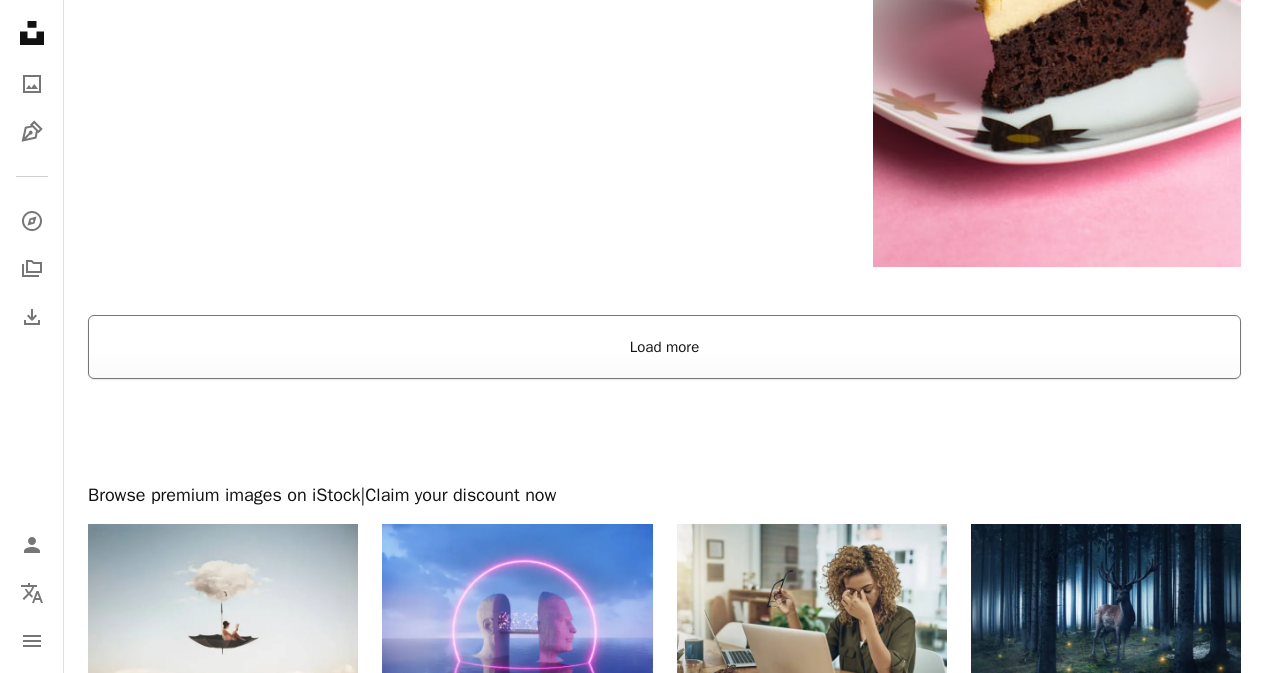click on "Load more" at bounding box center [664, 347] 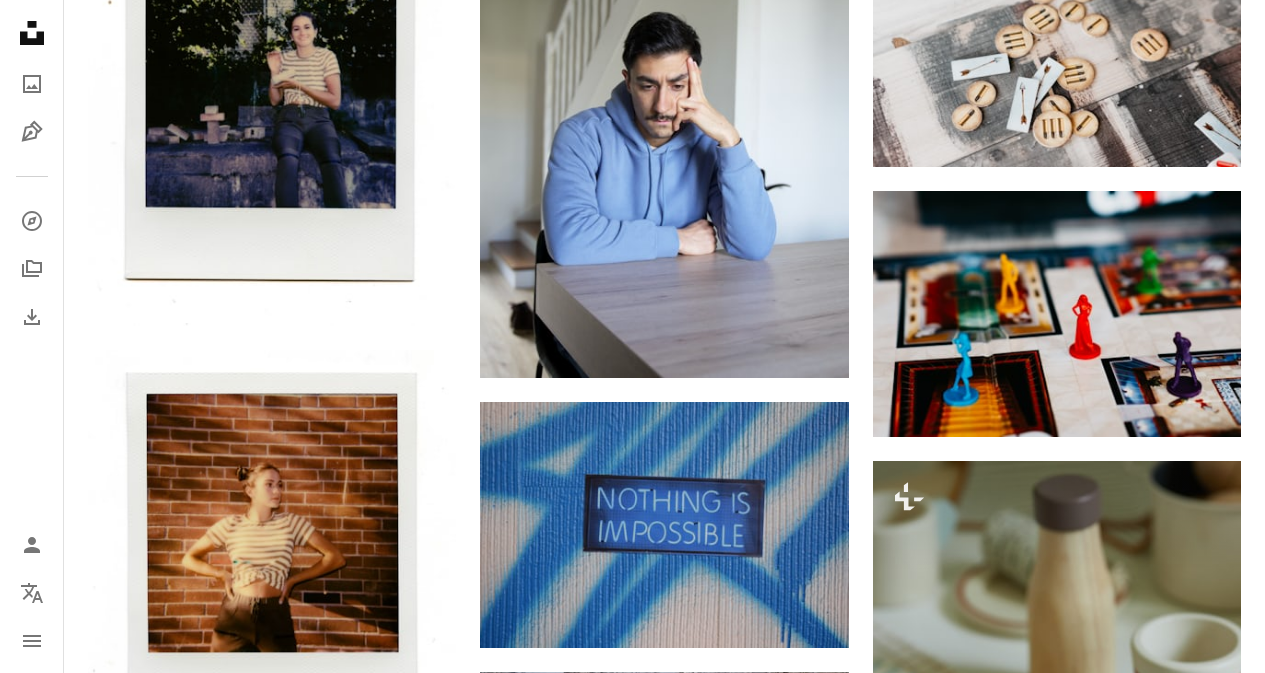 scroll, scrollTop: 14400, scrollLeft: 0, axis: vertical 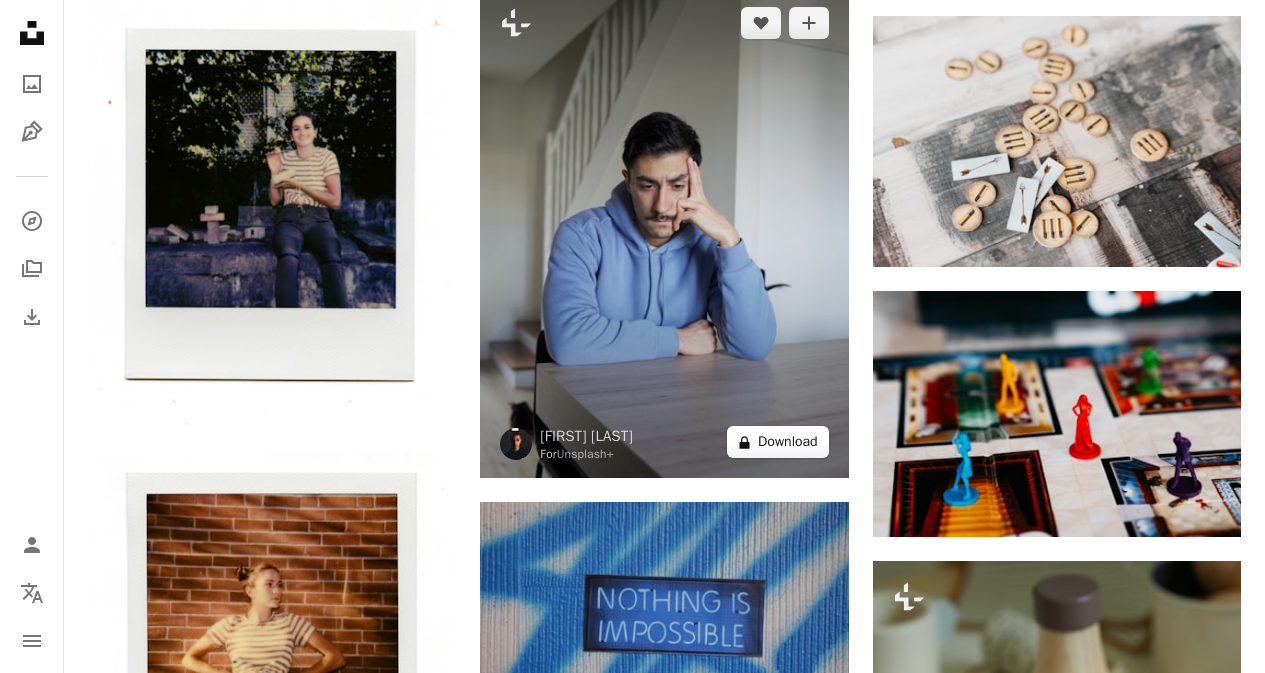 click on "A lock Download" at bounding box center (778, 442) 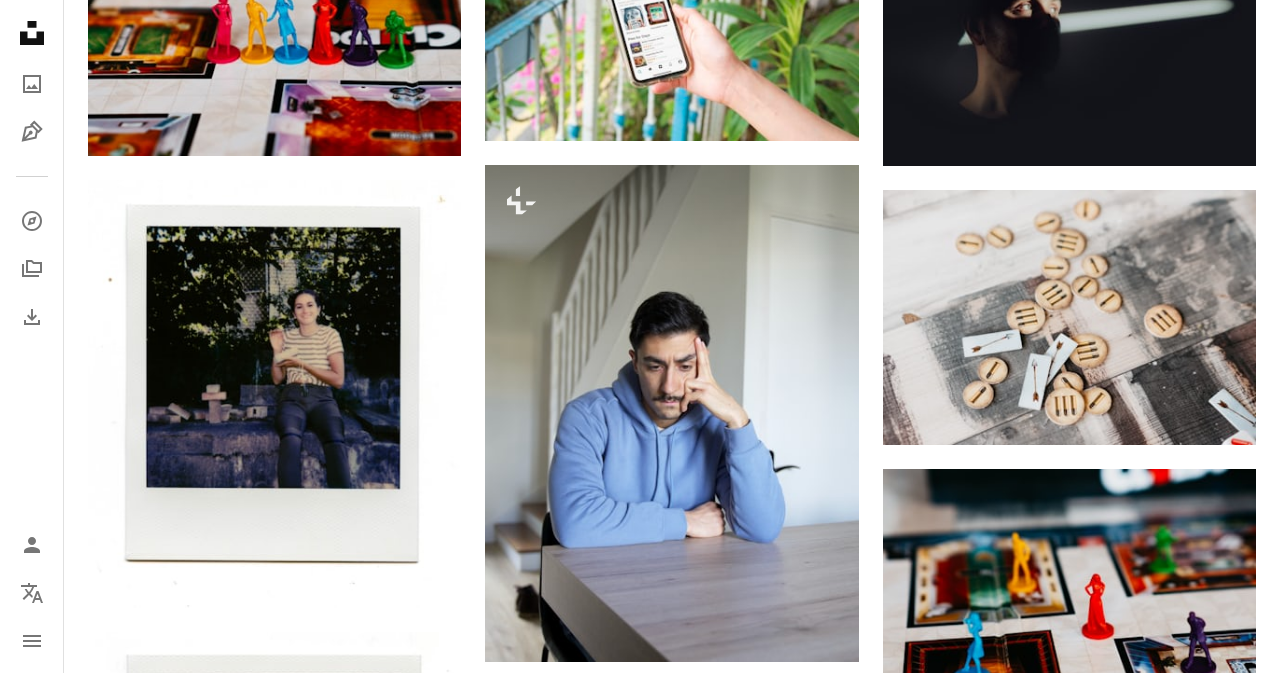 click on "An X shape Premium, ready to use images. Get unlimited access. A plus sign Members-only content added monthly A plus sign Unlimited royalty-free downloads A plus sign Illustrations  New A plus sign Enhanced legal protections yearly 66%  off monthly $12   $4 USD per month * Get  Unsplash+ * When paid annually, billed upfront  $48 Taxes where applicable. Renews automatically. Cancel anytime." at bounding box center [640, 3873] 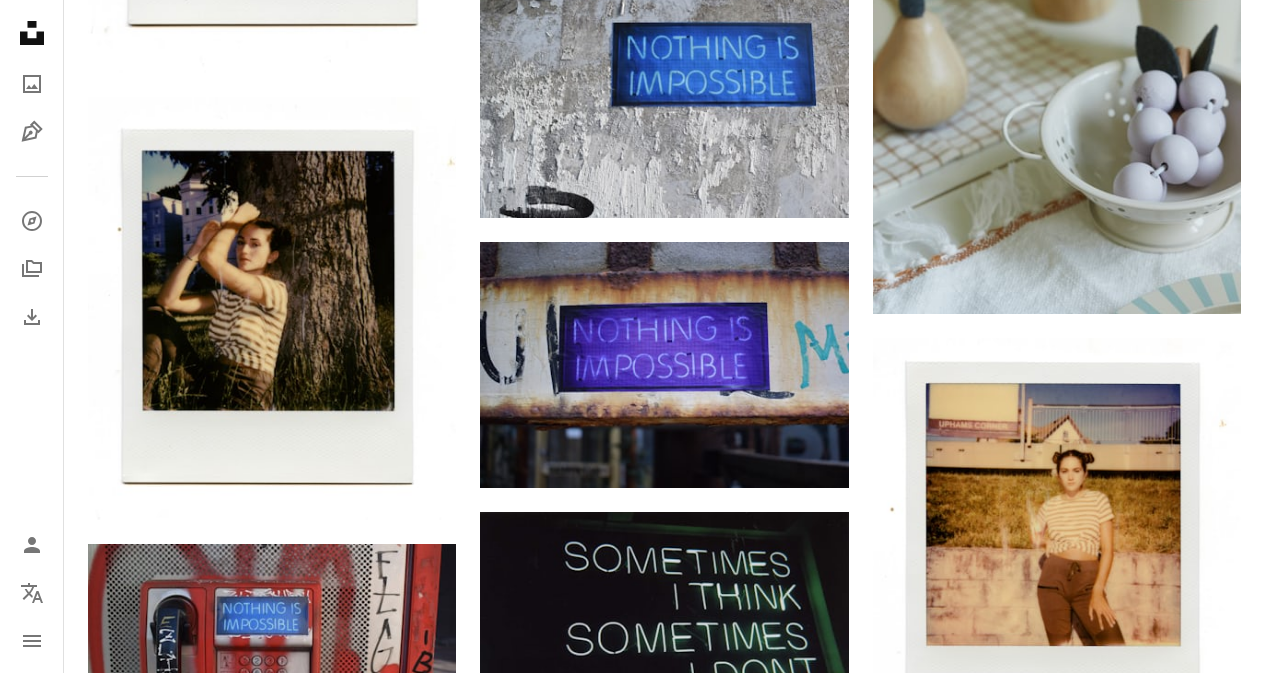 scroll, scrollTop: 15900, scrollLeft: 0, axis: vertical 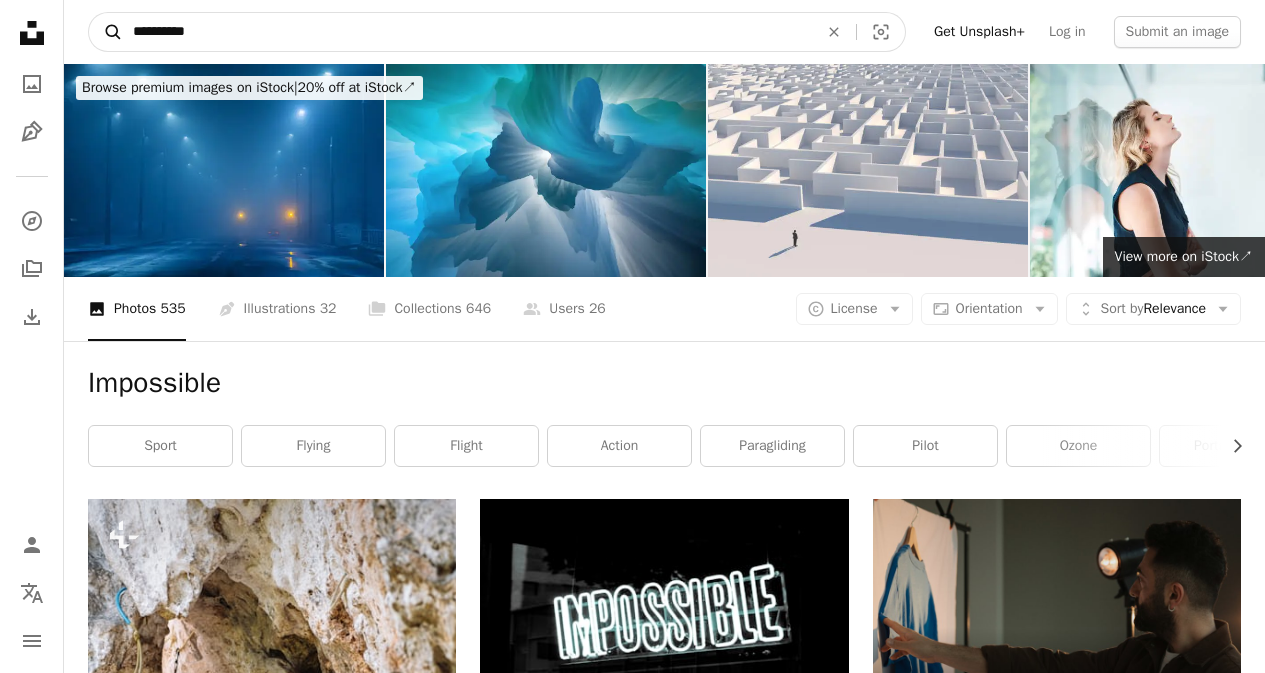 drag, startPoint x: 418, startPoint y: 23, endPoint x: 102, endPoint y: 22, distance: 316.0016 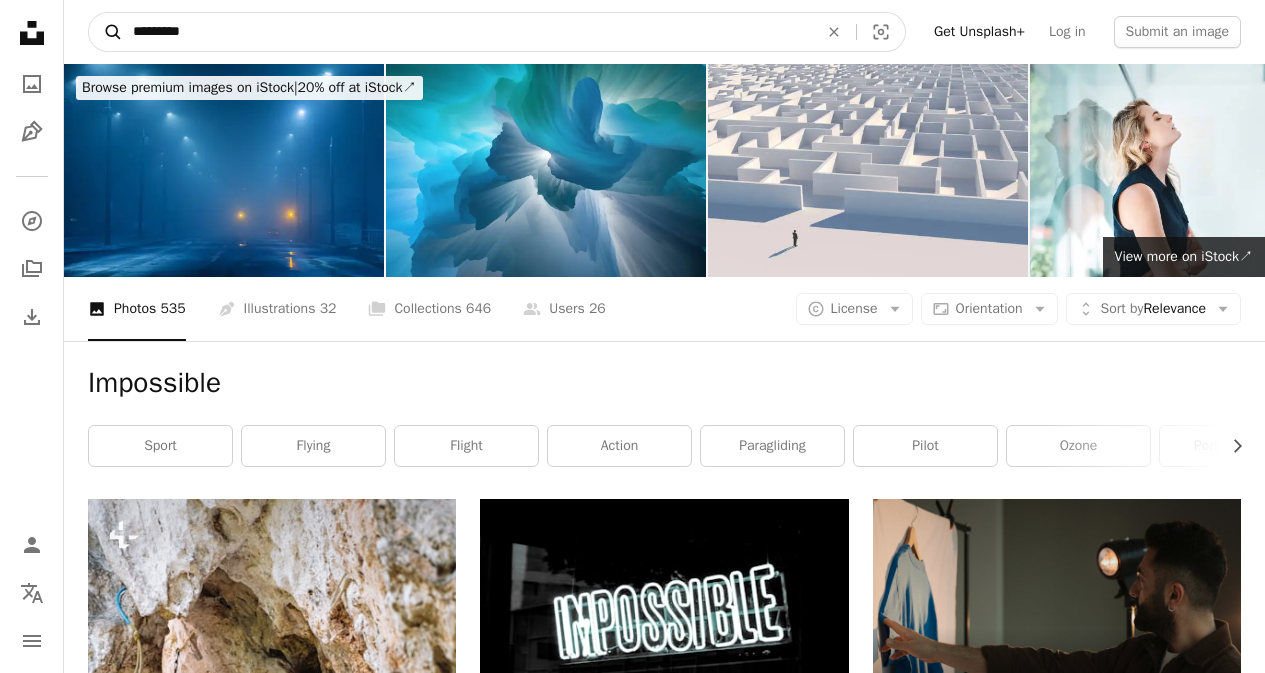 type on "*********" 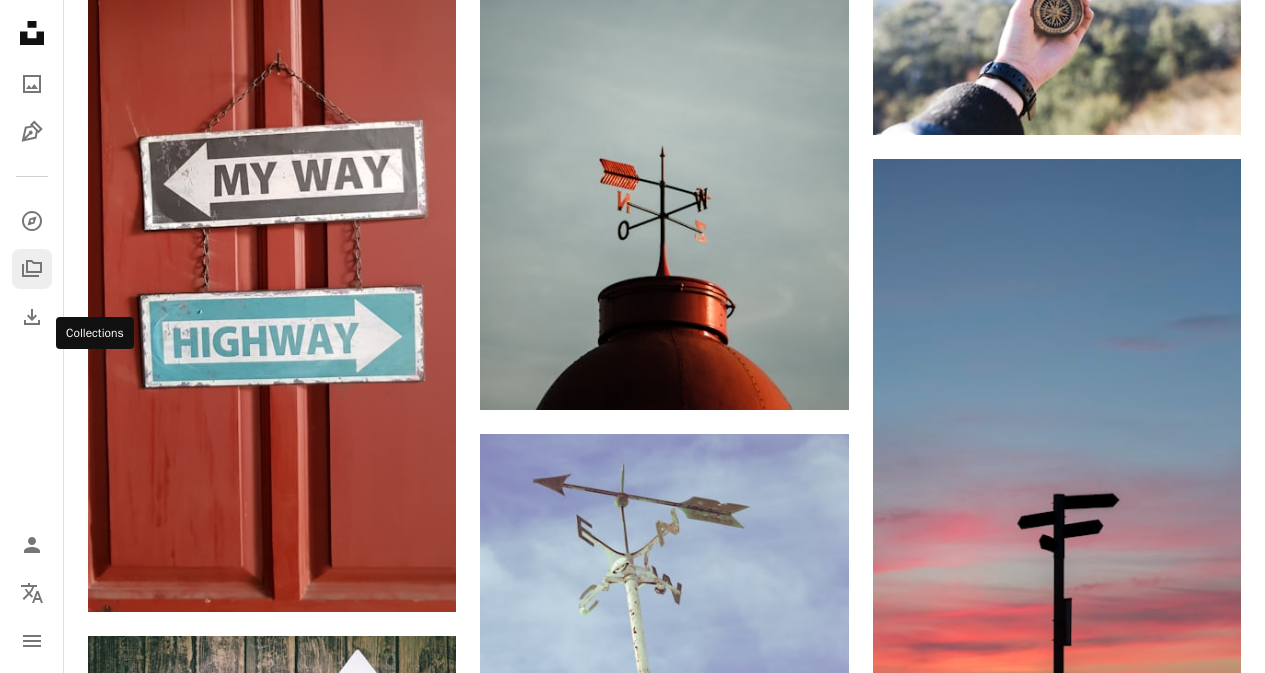 scroll, scrollTop: 2400, scrollLeft: 0, axis: vertical 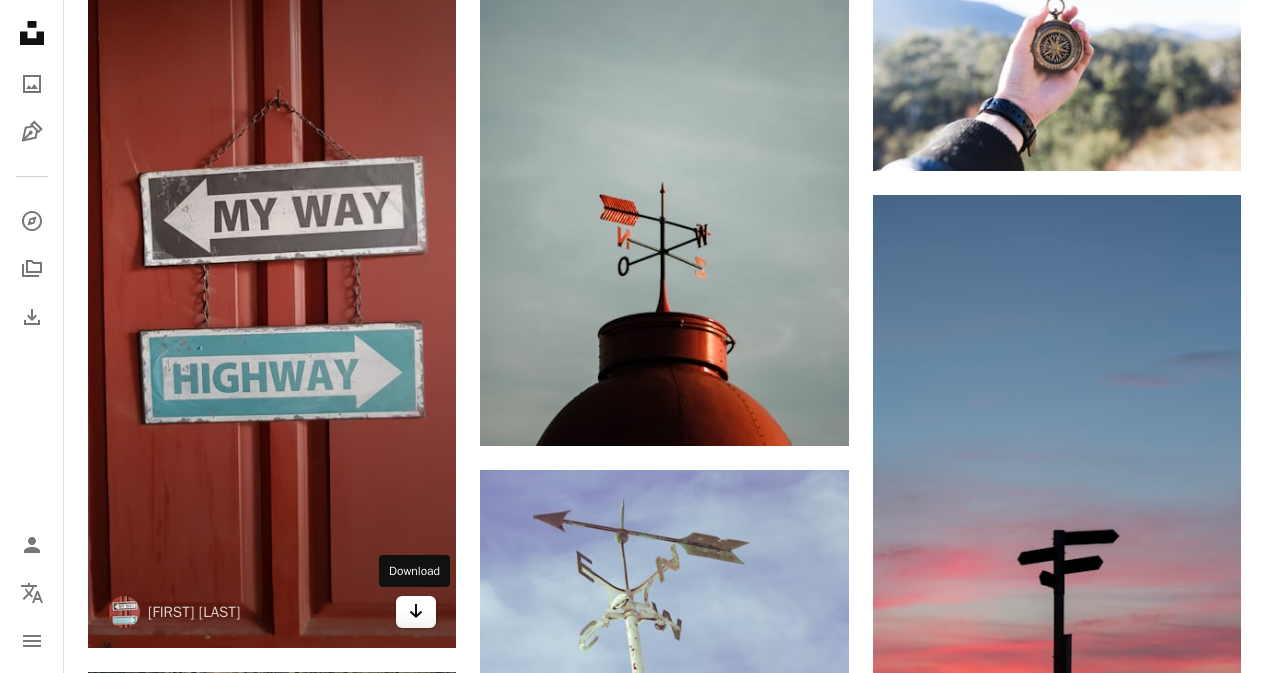 click on "Arrow pointing down" 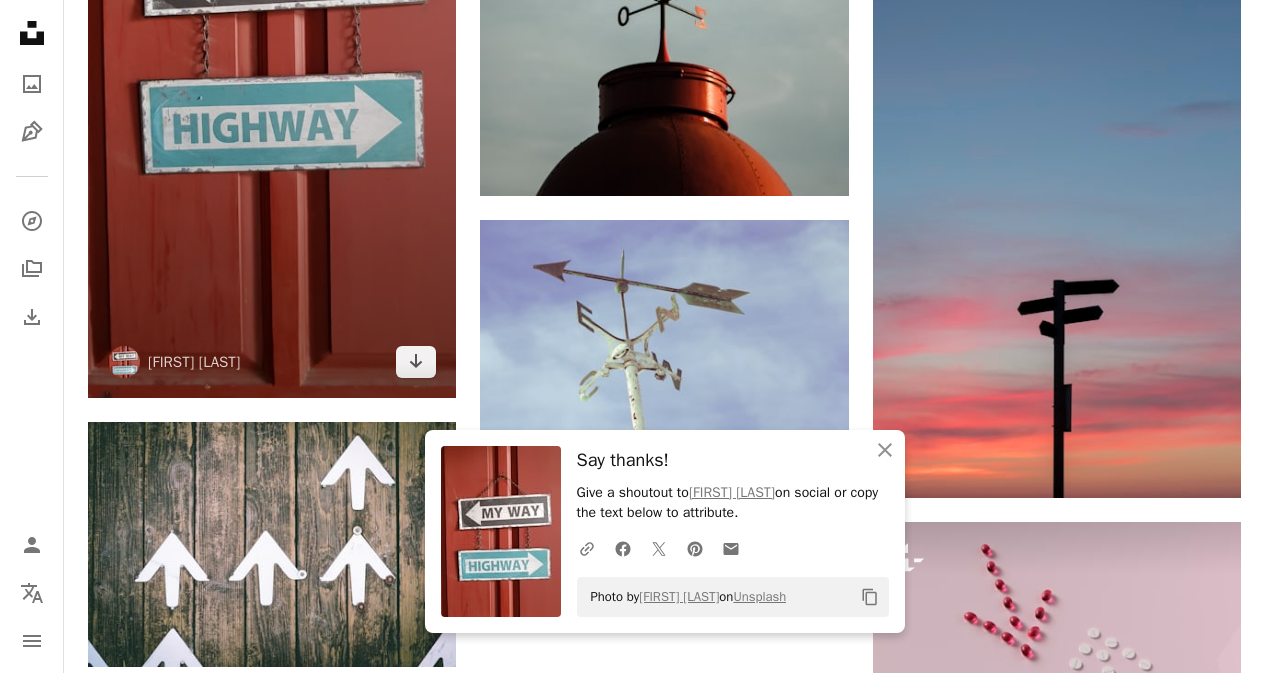 scroll, scrollTop: 2700, scrollLeft: 0, axis: vertical 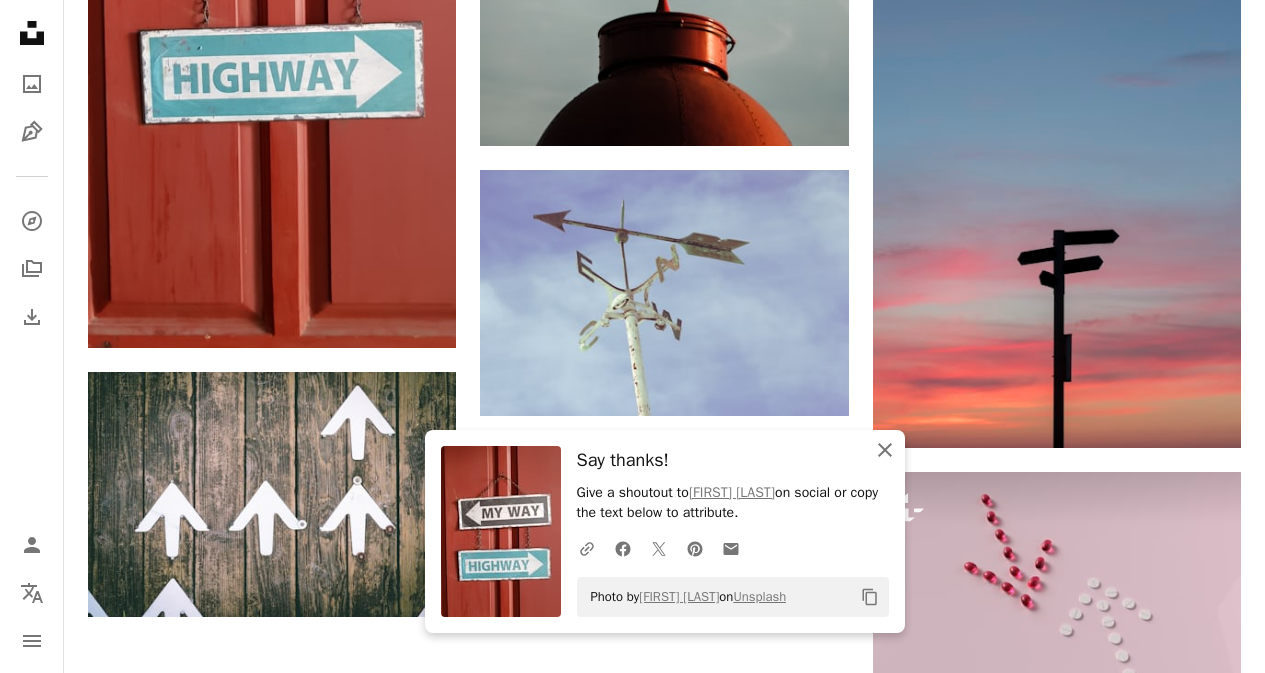 click 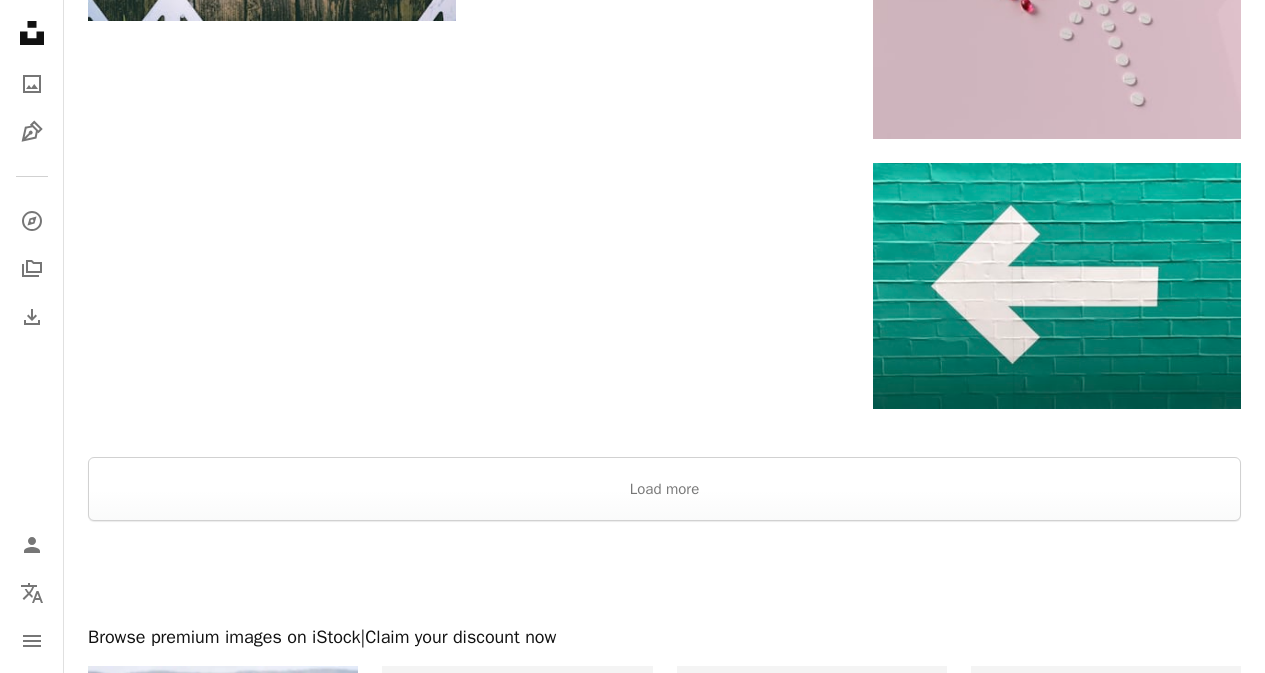 scroll, scrollTop: 3300, scrollLeft: 0, axis: vertical 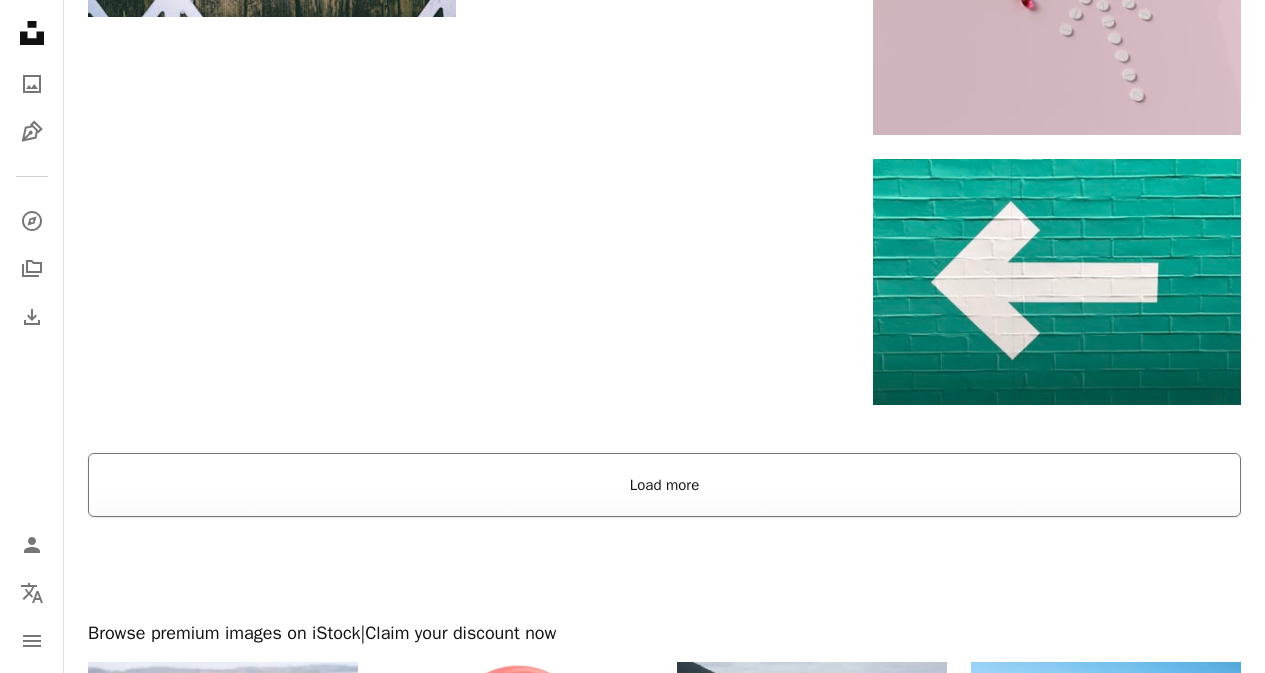 click on "Load more" at bounding box center [664, 485] 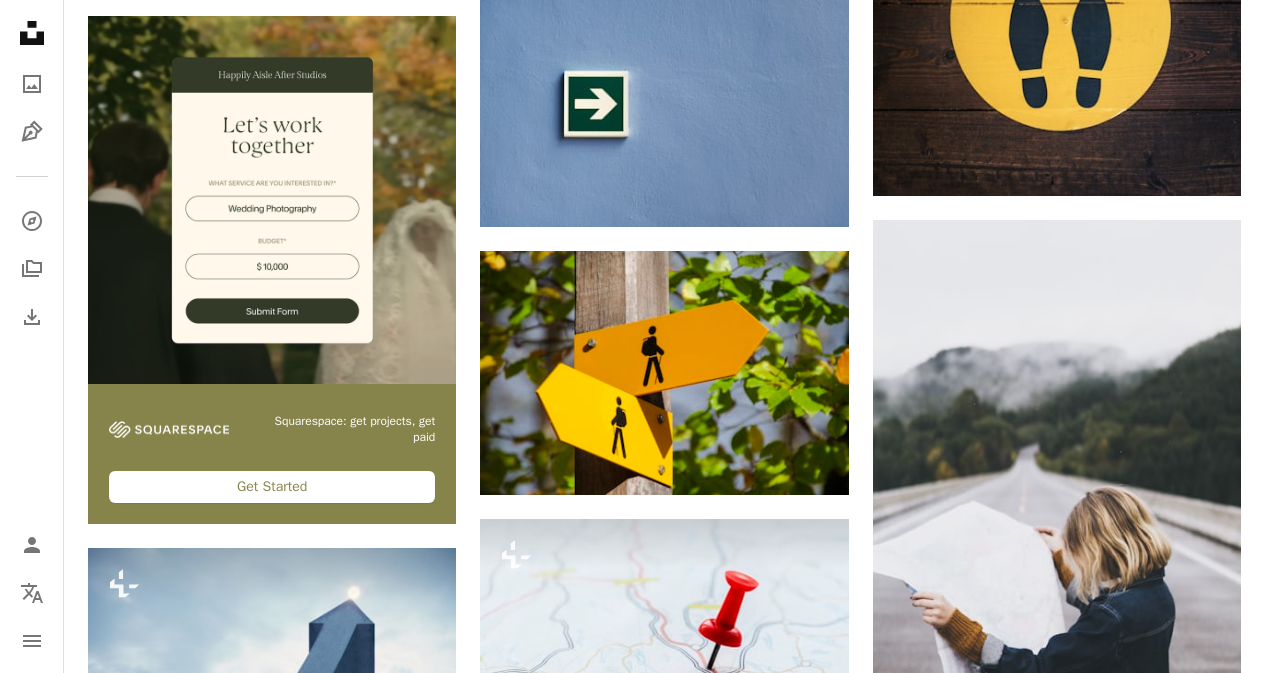 scroll, scrollTop: 4800, scrollLeft: 0, axis: vertical 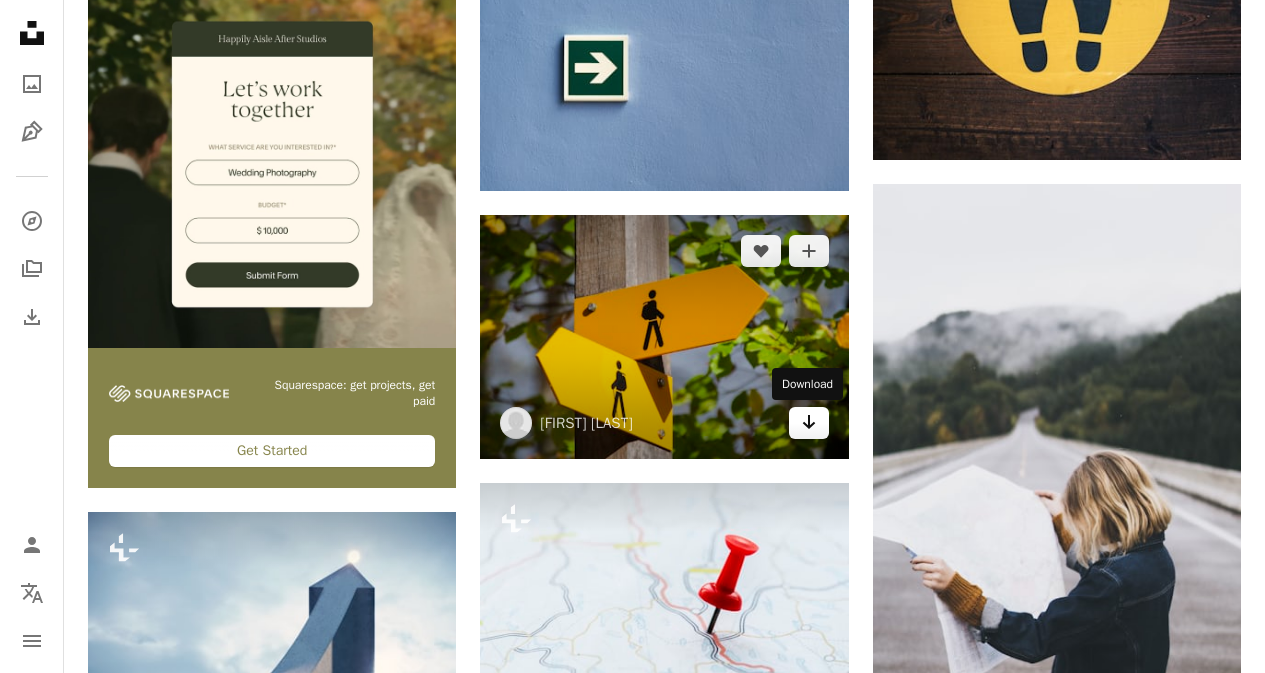 click on "Arrow pointing down" 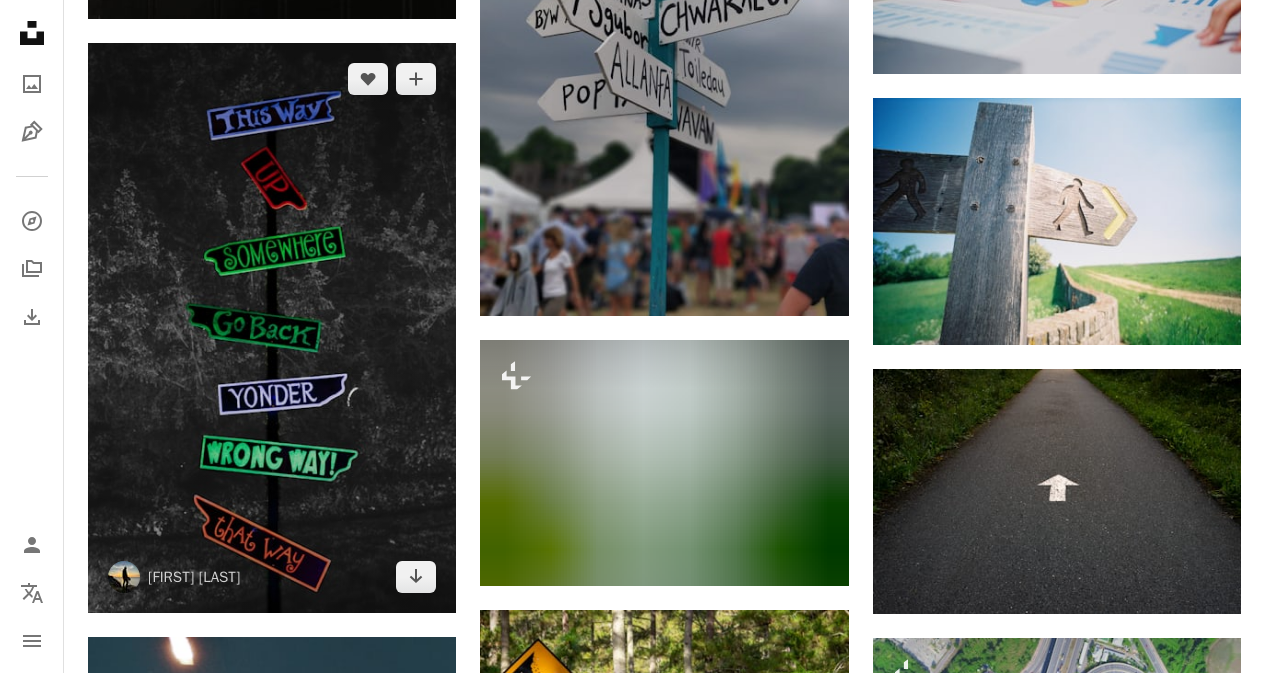 scroll, scrollTop: 9600, scrollLeft: 0, axis: vertical 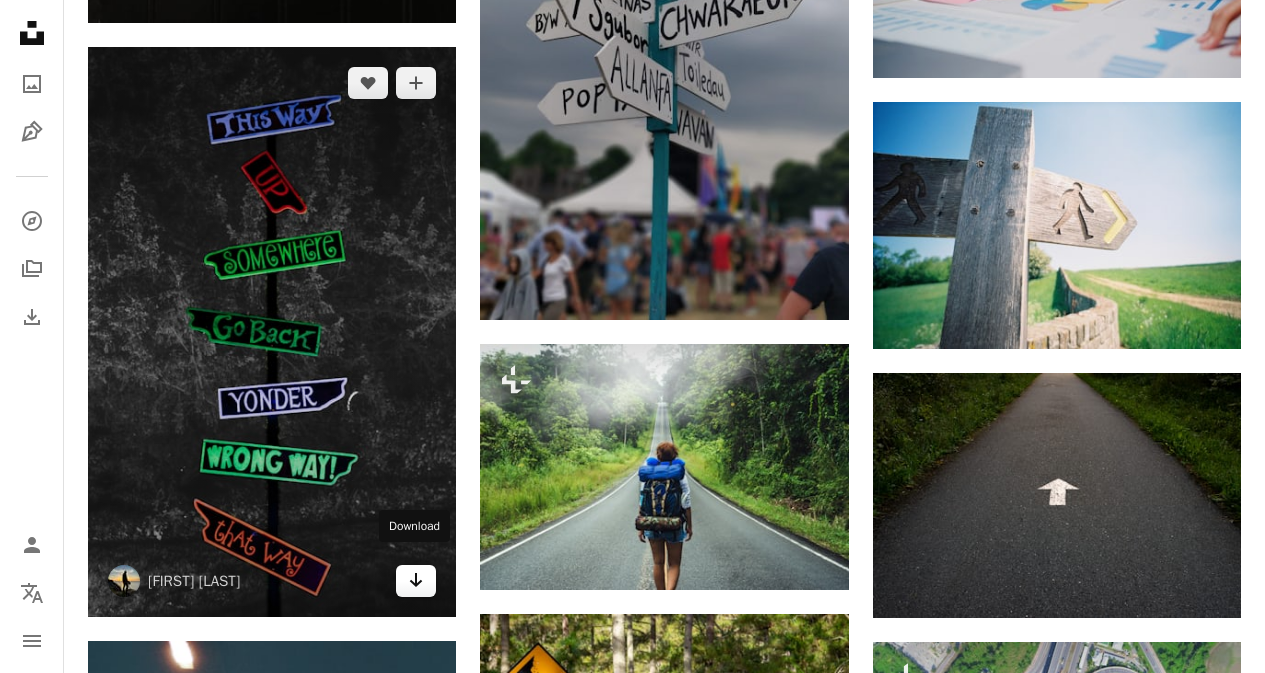 click on "Arrow pointing down" at bounding box center [416, 581] 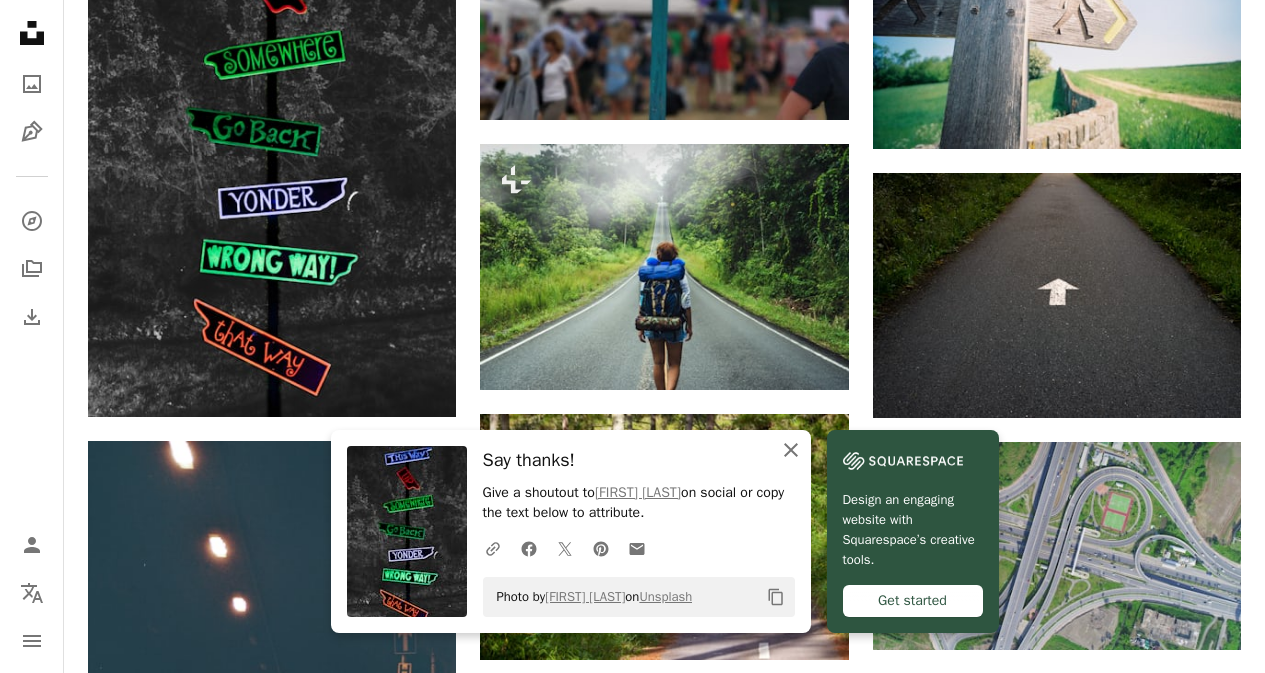 click on "An X shape" 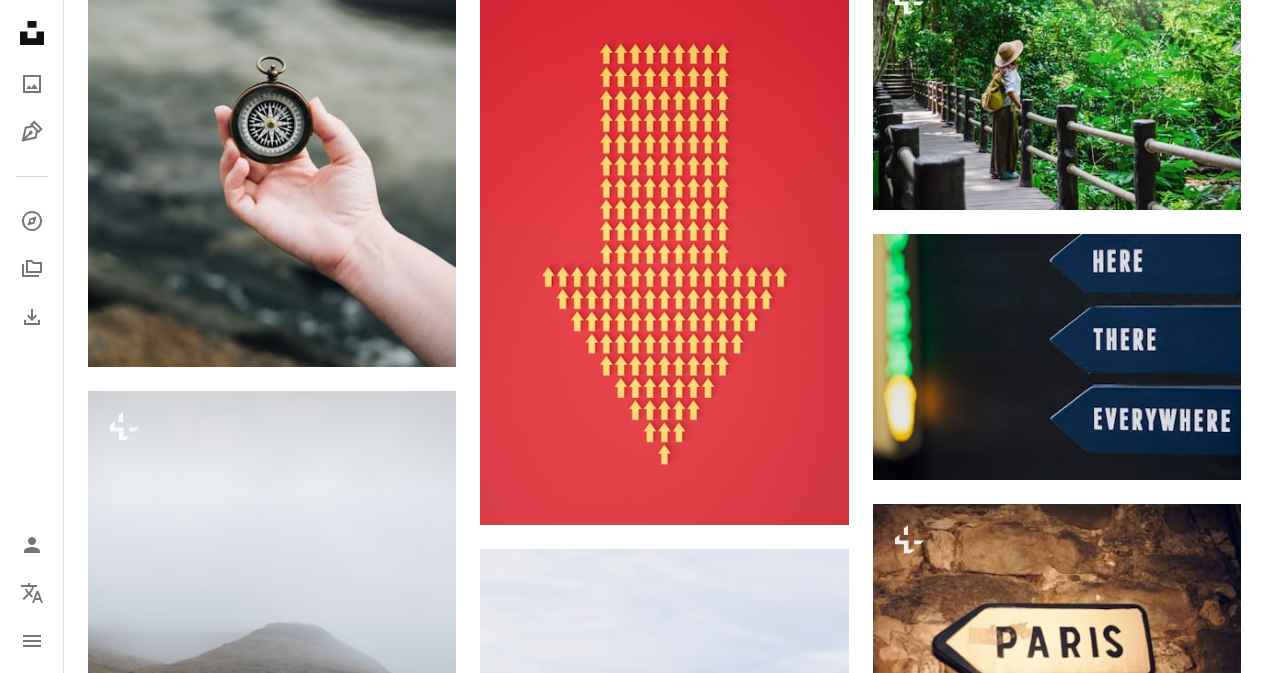 scroll, scrollTop: 14000, scrollLeft: 0, axis: vertical 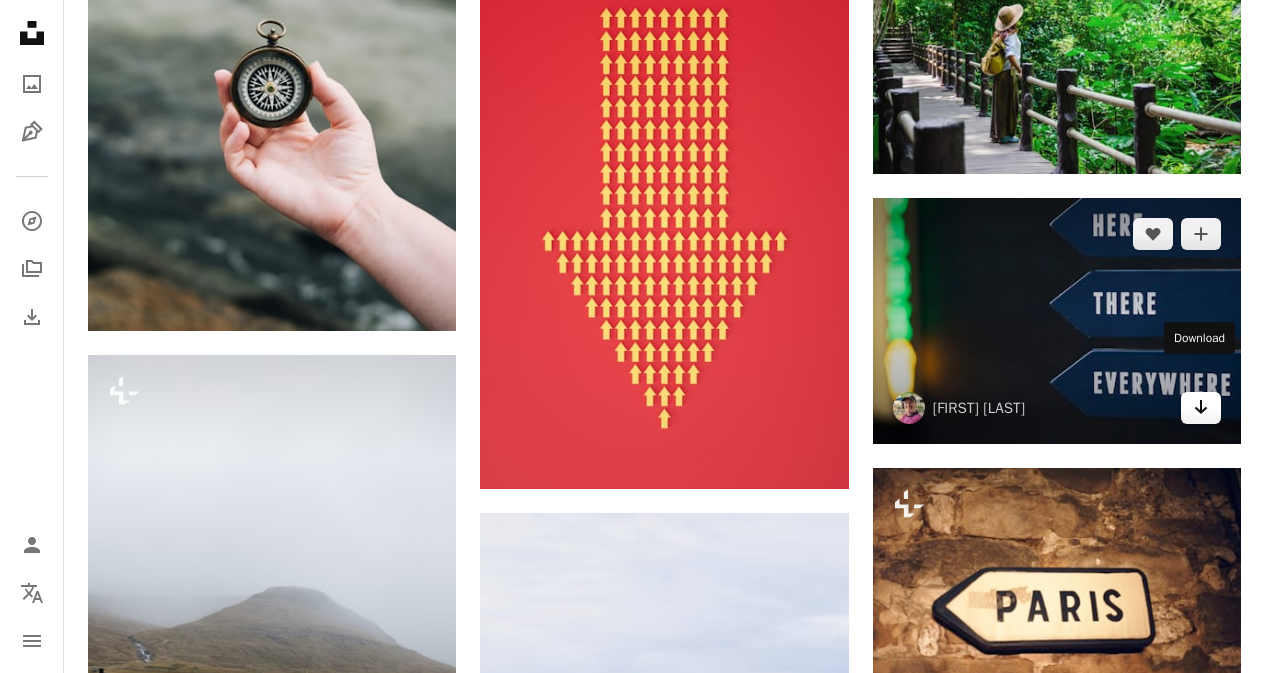 click on "Arrow pointing down" 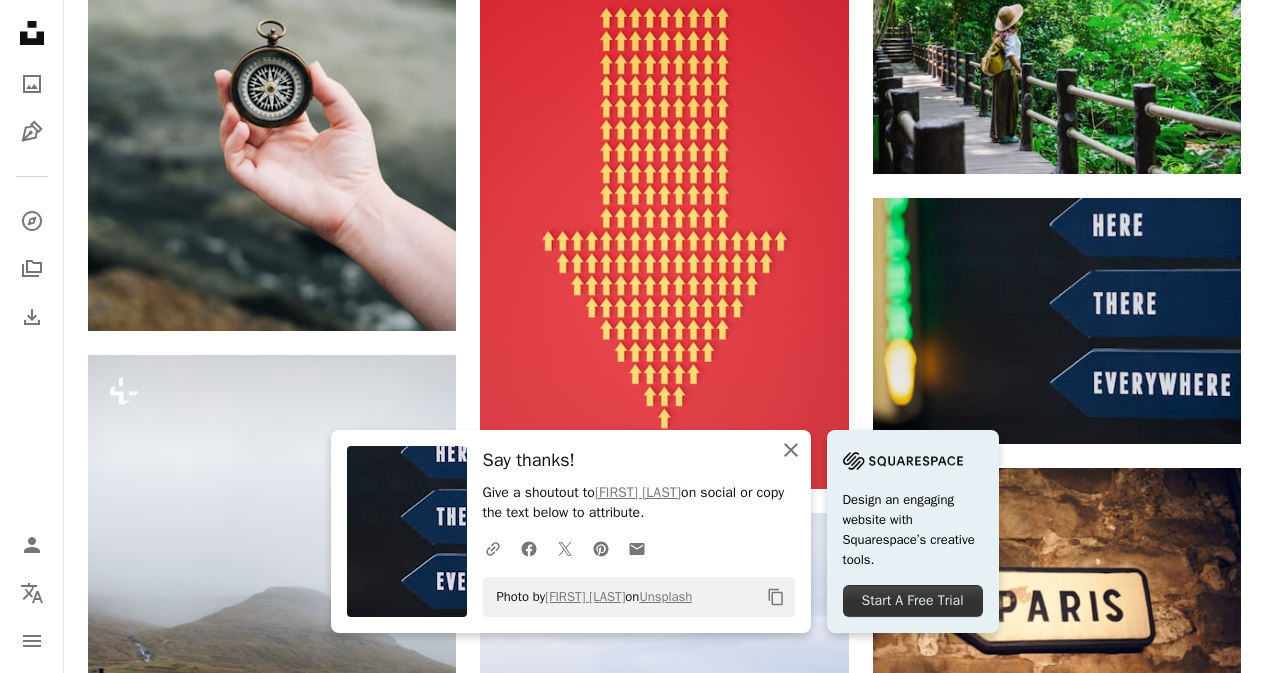 click 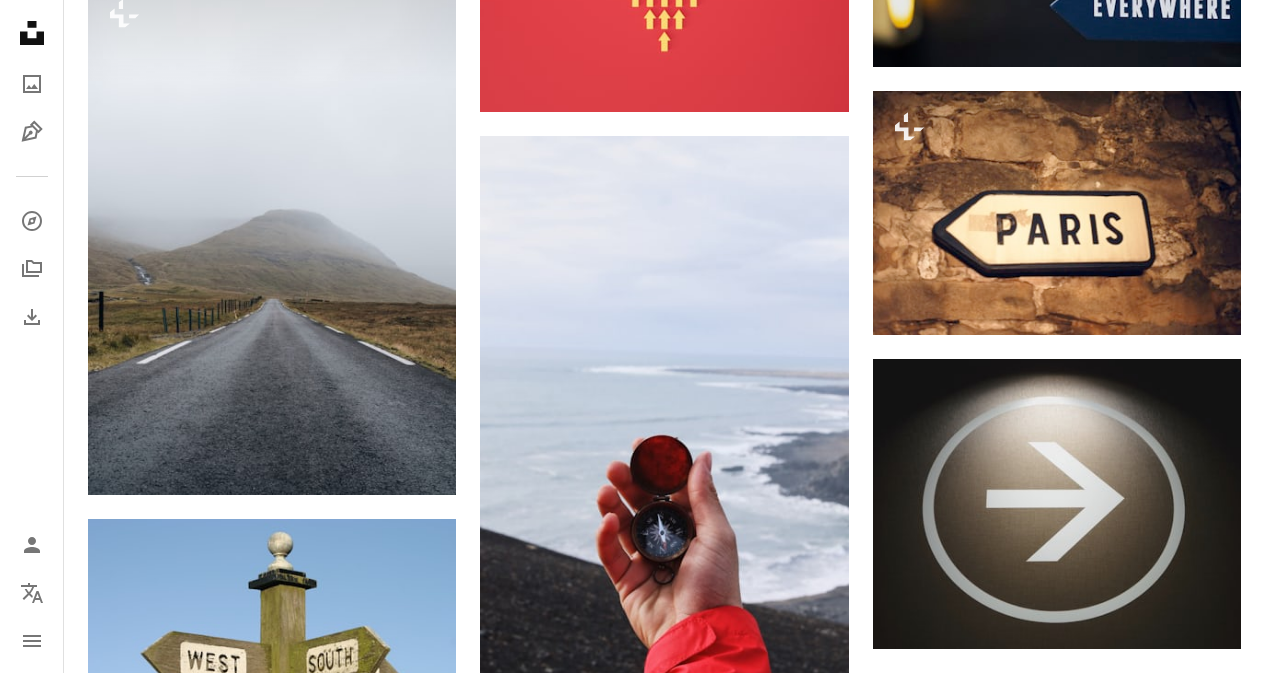 scroll, scrollTop: 14000, scrollLeft: 0, axis: vertical 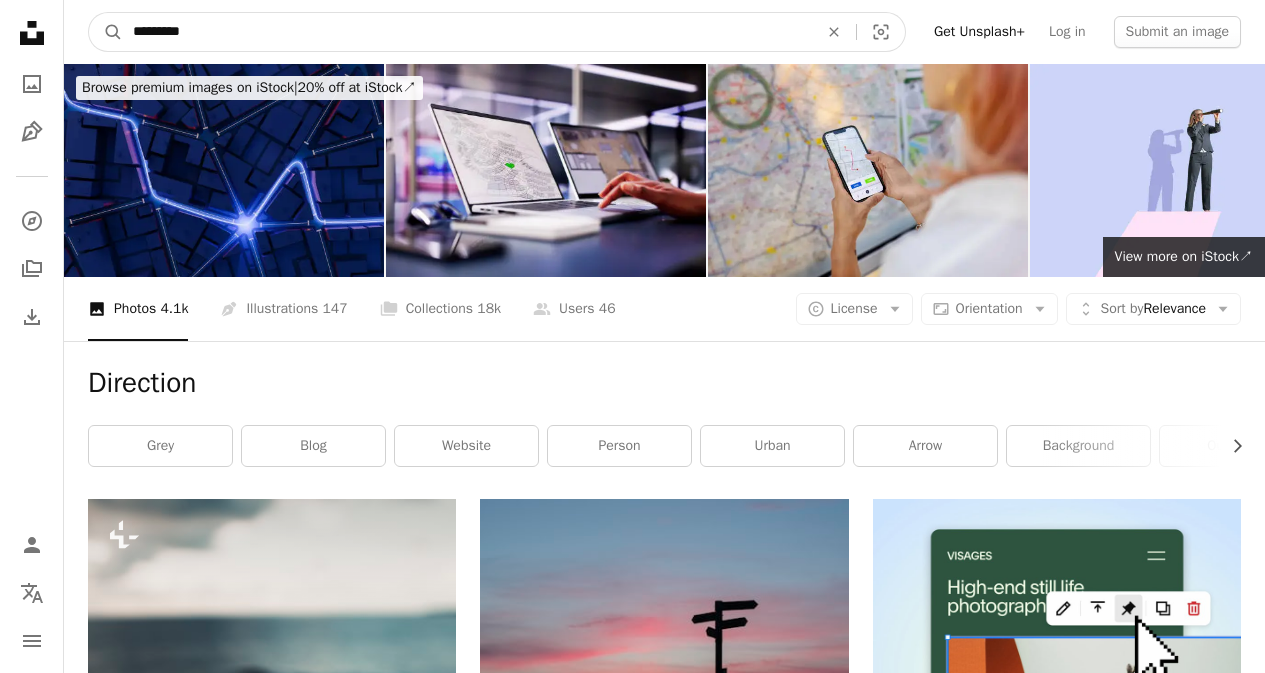 drag, startPoint x: 399, startPoint y: 38, endPoint x: 20, endPoint y: 38, distance: 379 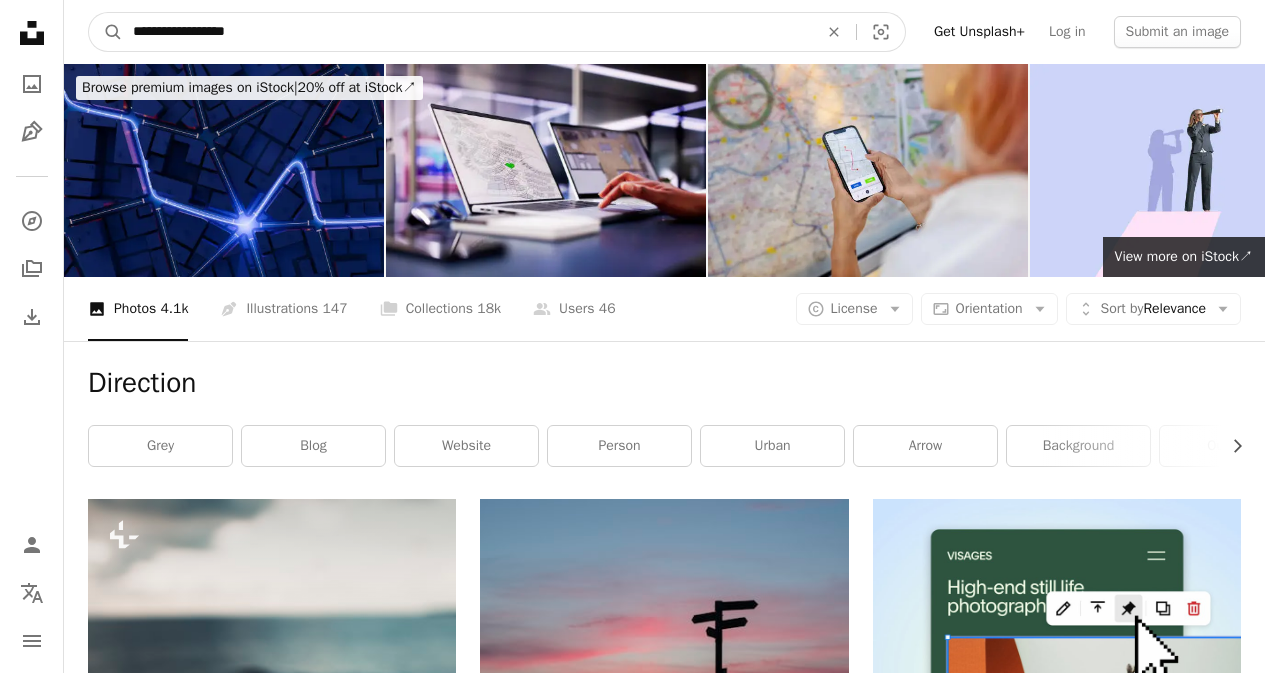 type on "**********" 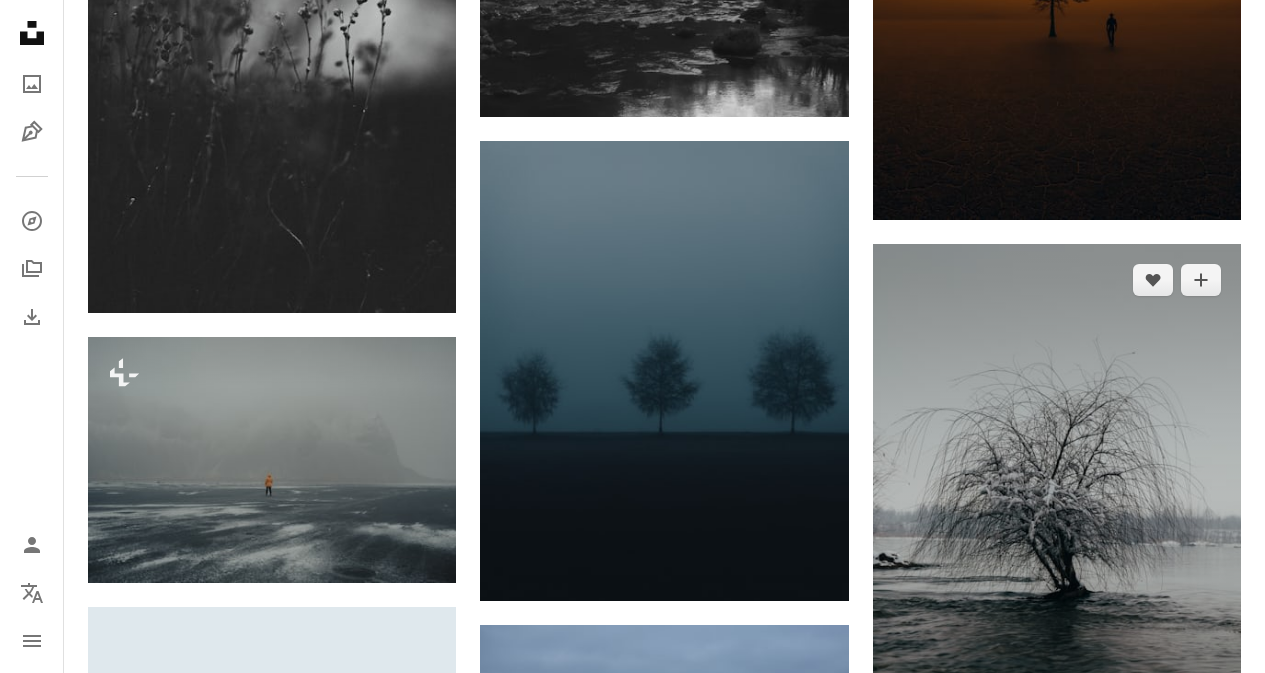 scroll, scrollTop: 10000, scrollLeft: 0, axis: vertical 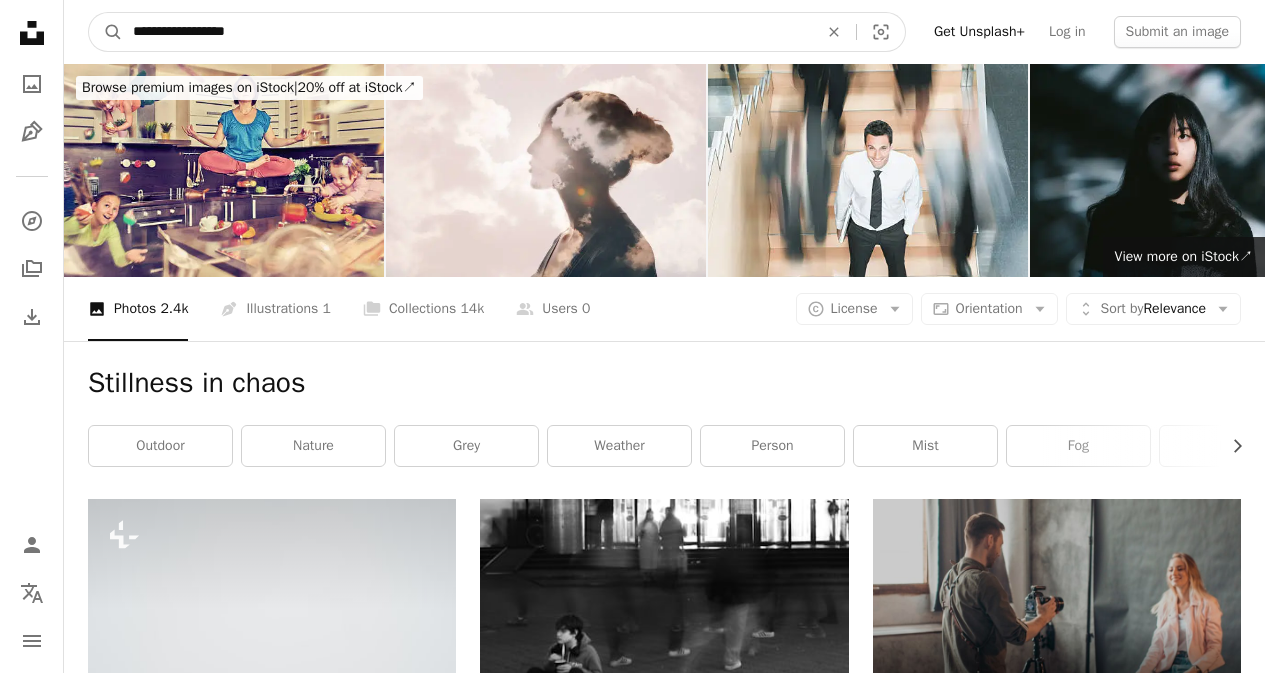 drag, startPoint x: 238, startPoint y: 36, endPoint x: 71, endPoint y: 22, distance: 167.5858 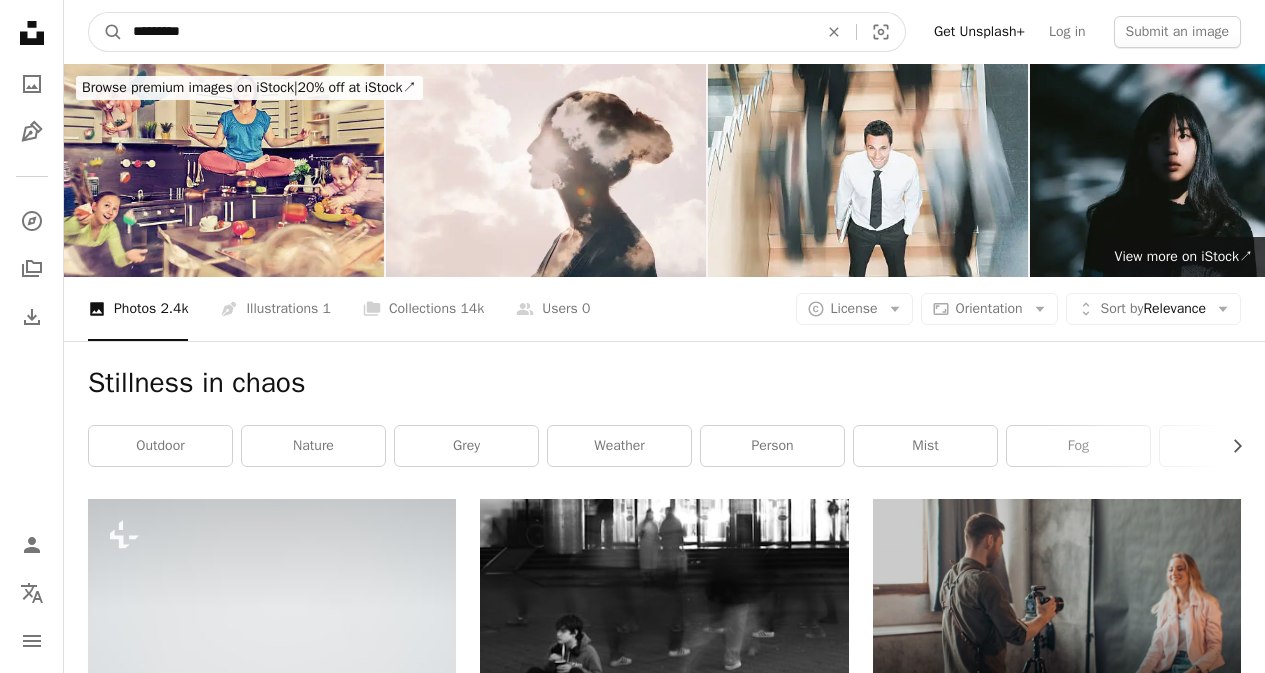 type on "*********" 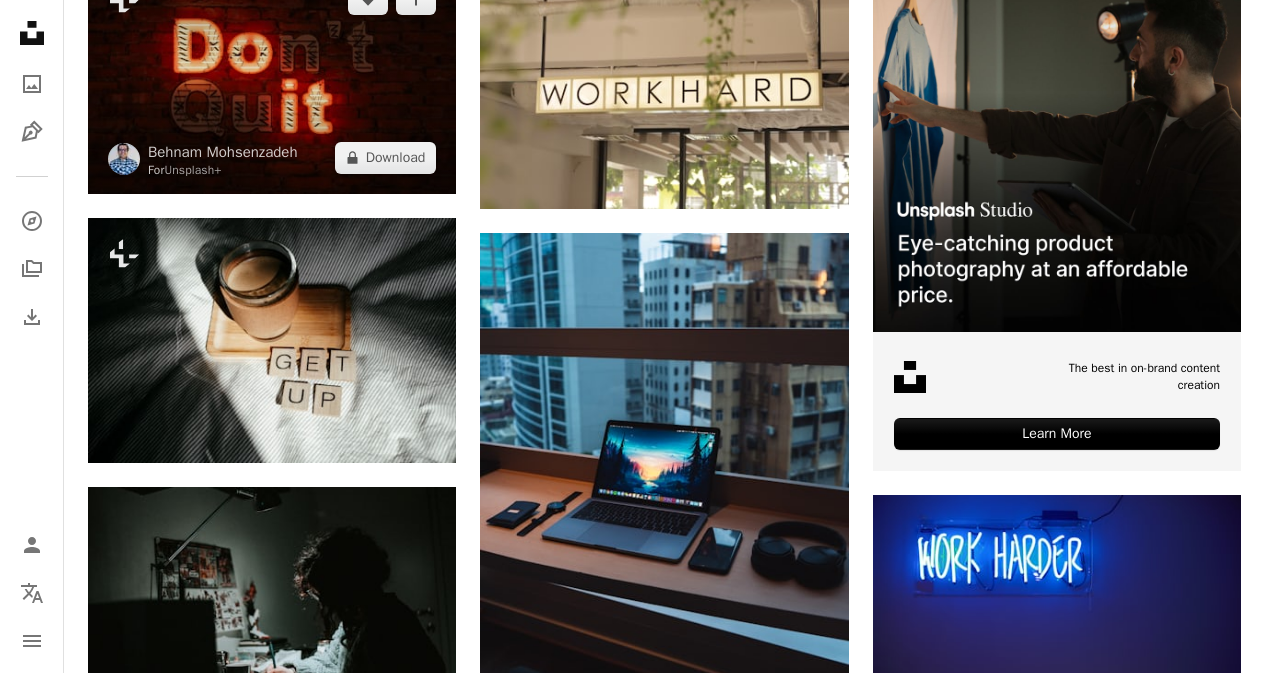 scroll, scrollTop: 500, scrollLeft: 0, axis: vertical 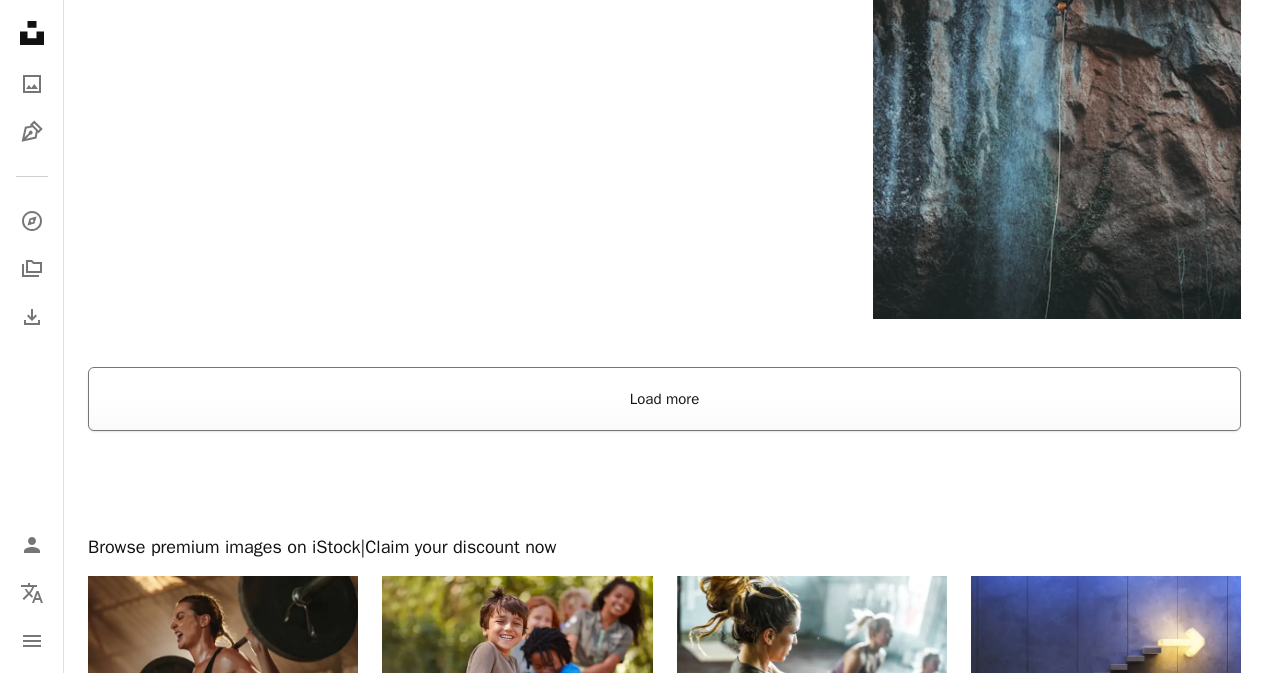 click on "Load more" at bounding box center [664, 399] 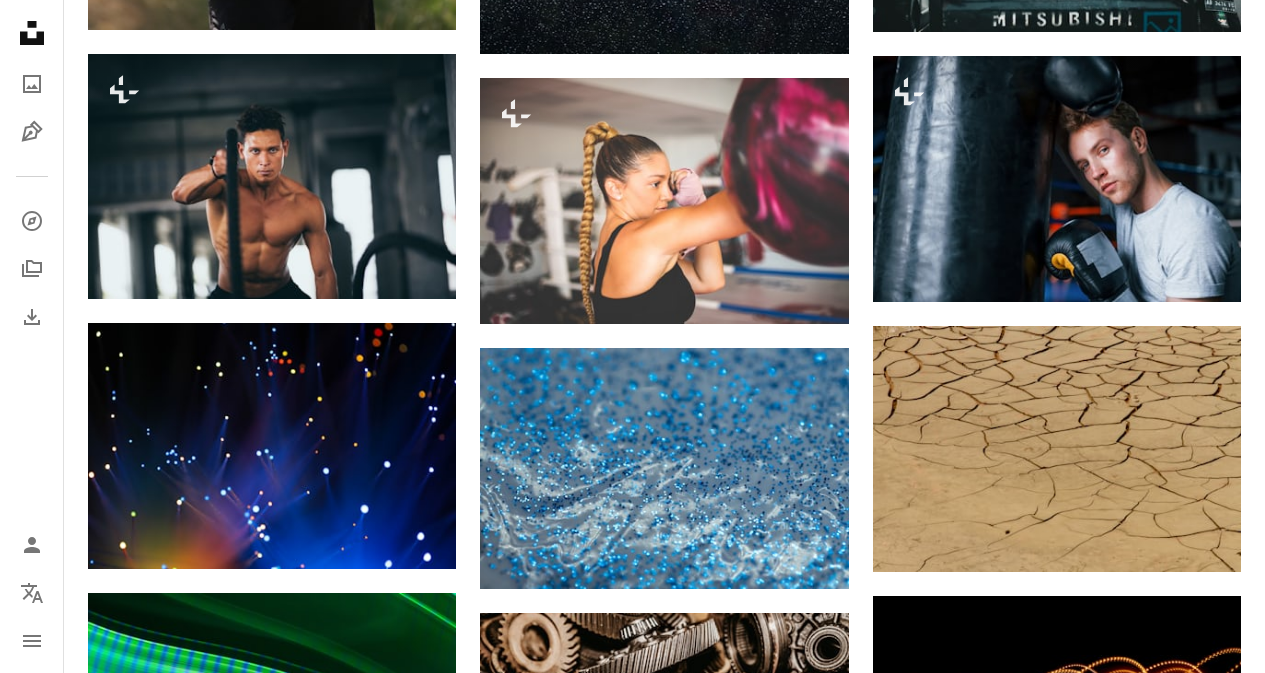 scroll, scrollTop: 29200, scrollLeft: 0, axis: vertical 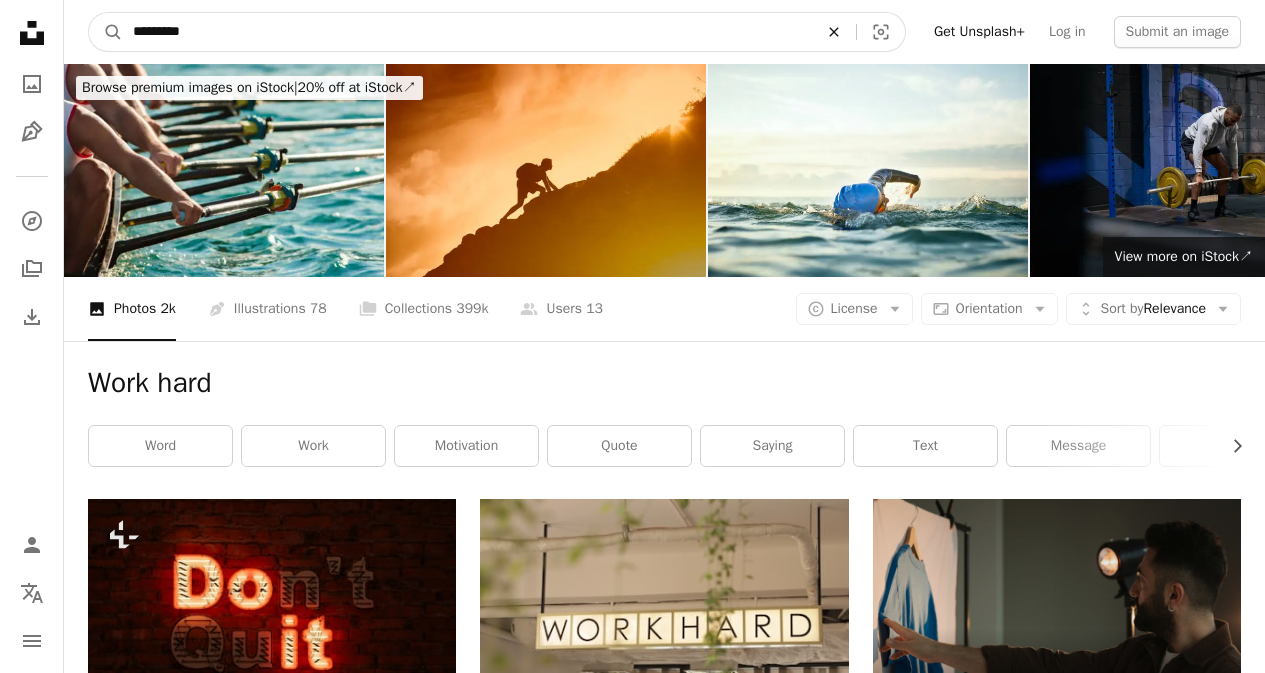 click on "An X shape" 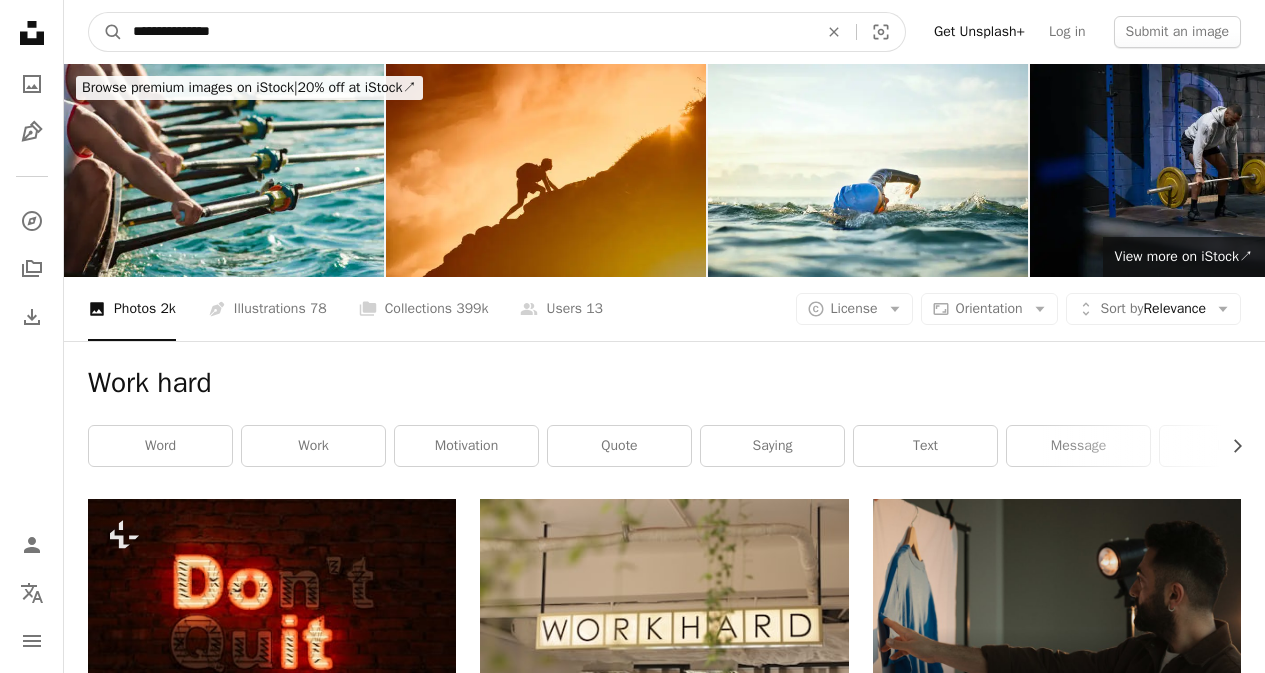 type on "**********" 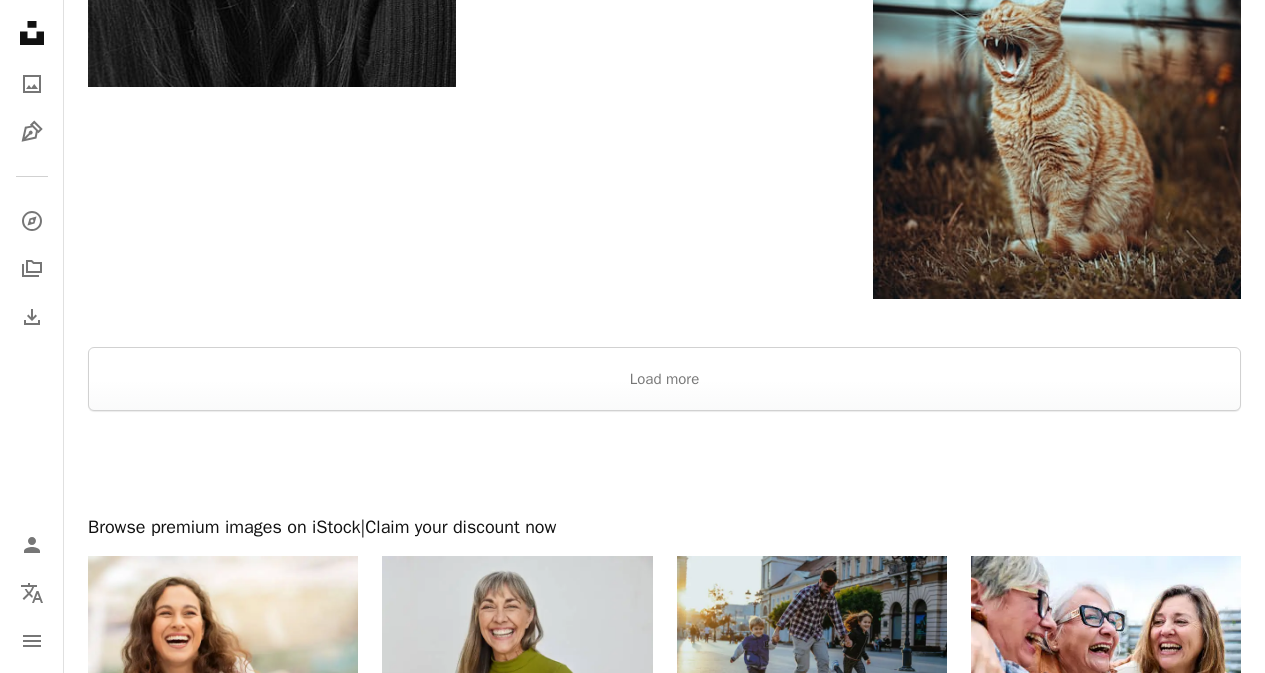 scroll, scrollTop: 3500, scrollLeft: 0, axis: vertical 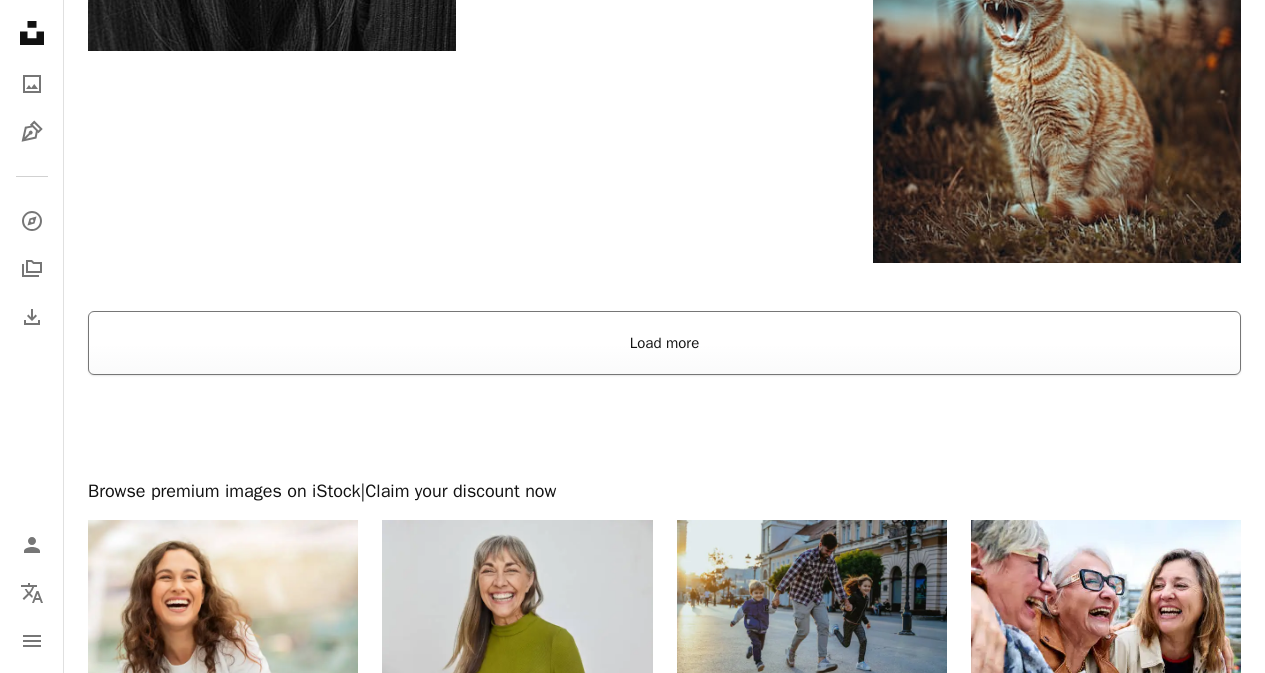 click on "Load more" at bounding box center (664, 343) 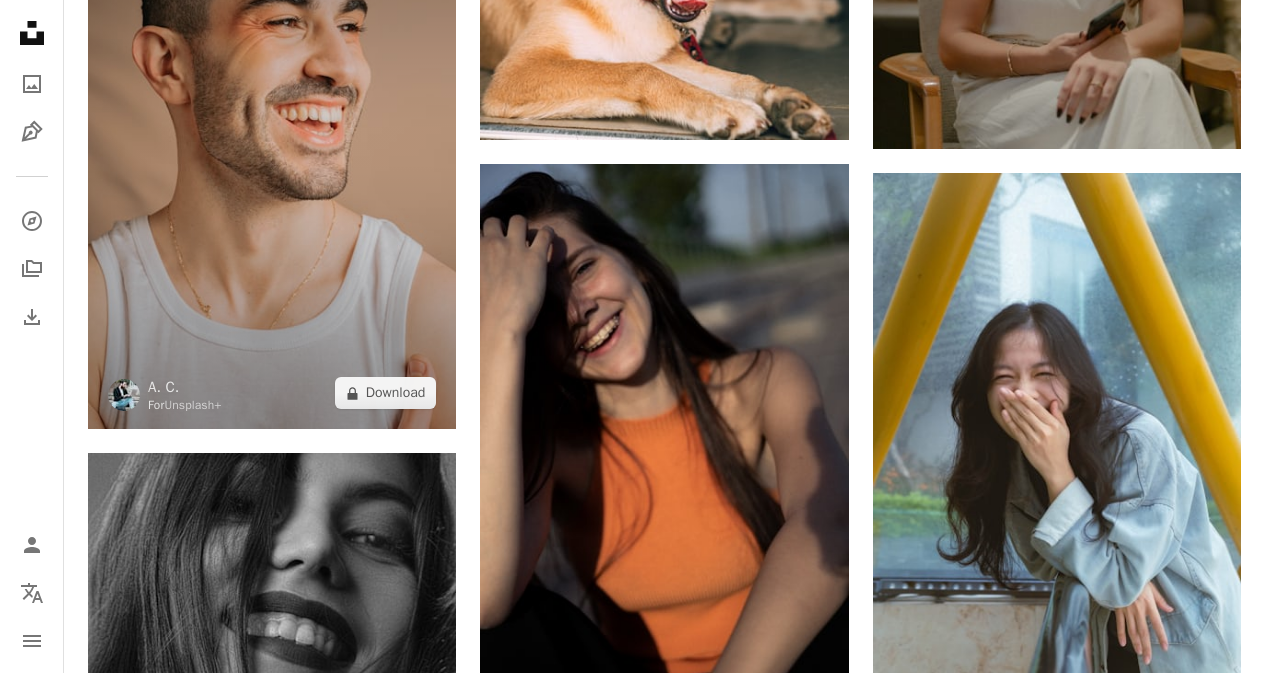 scroll, scrollTop: 0, scrollLeft: 0, axis: both 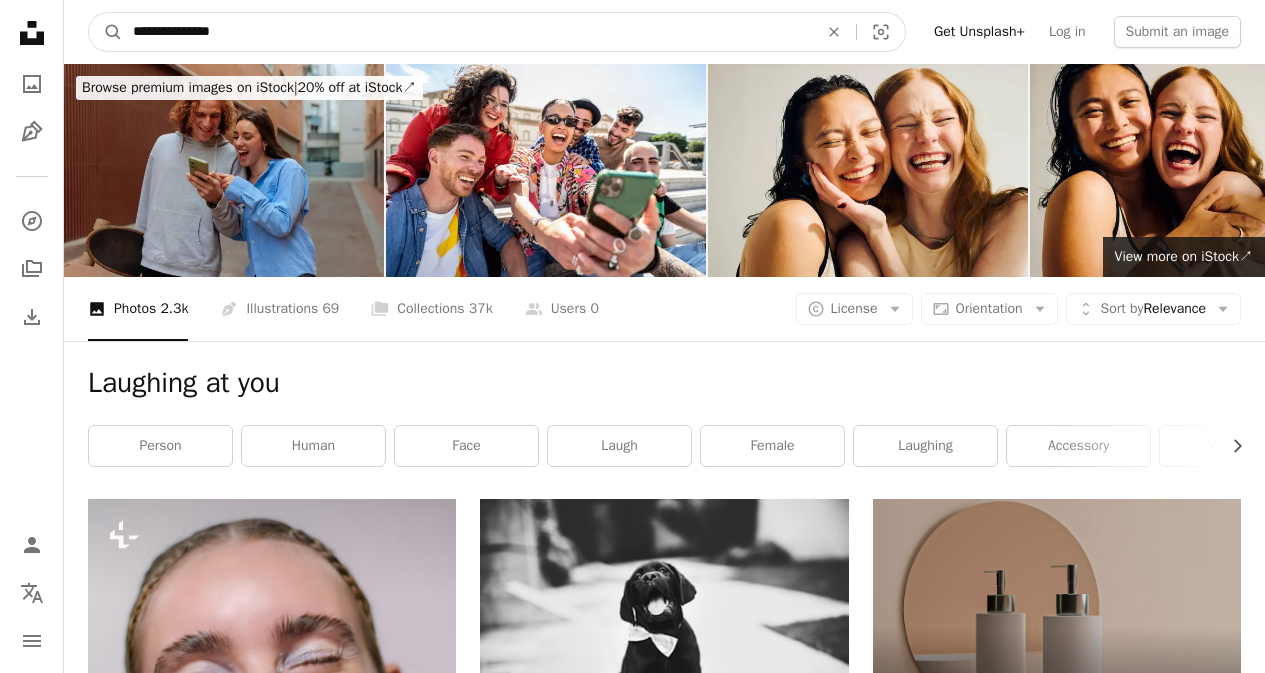 click on "**********" at bounding box center [467, 32] 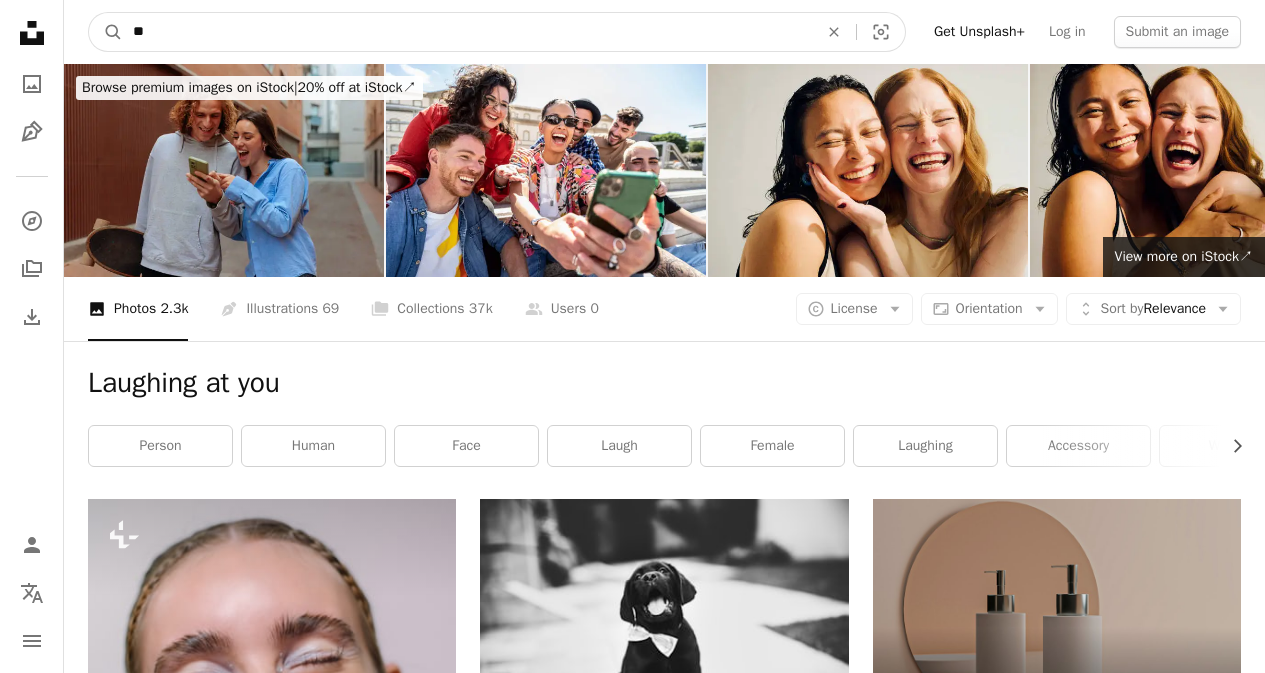 type on "*" 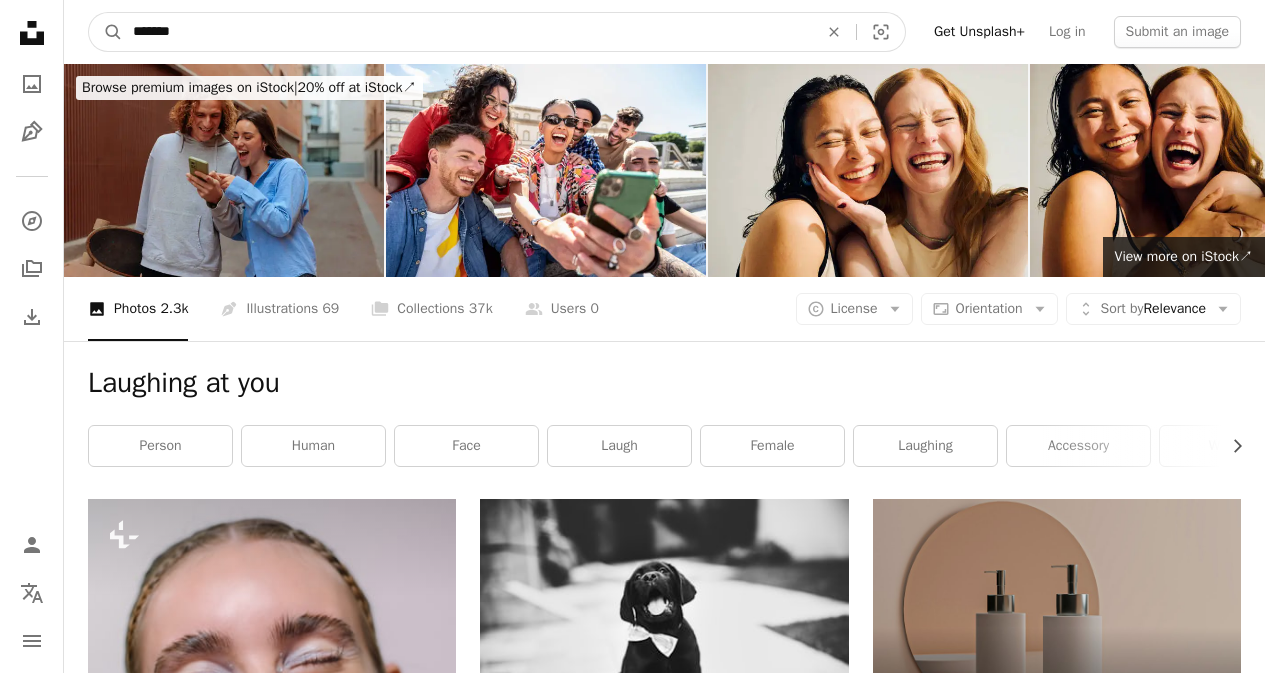 type on "*******" 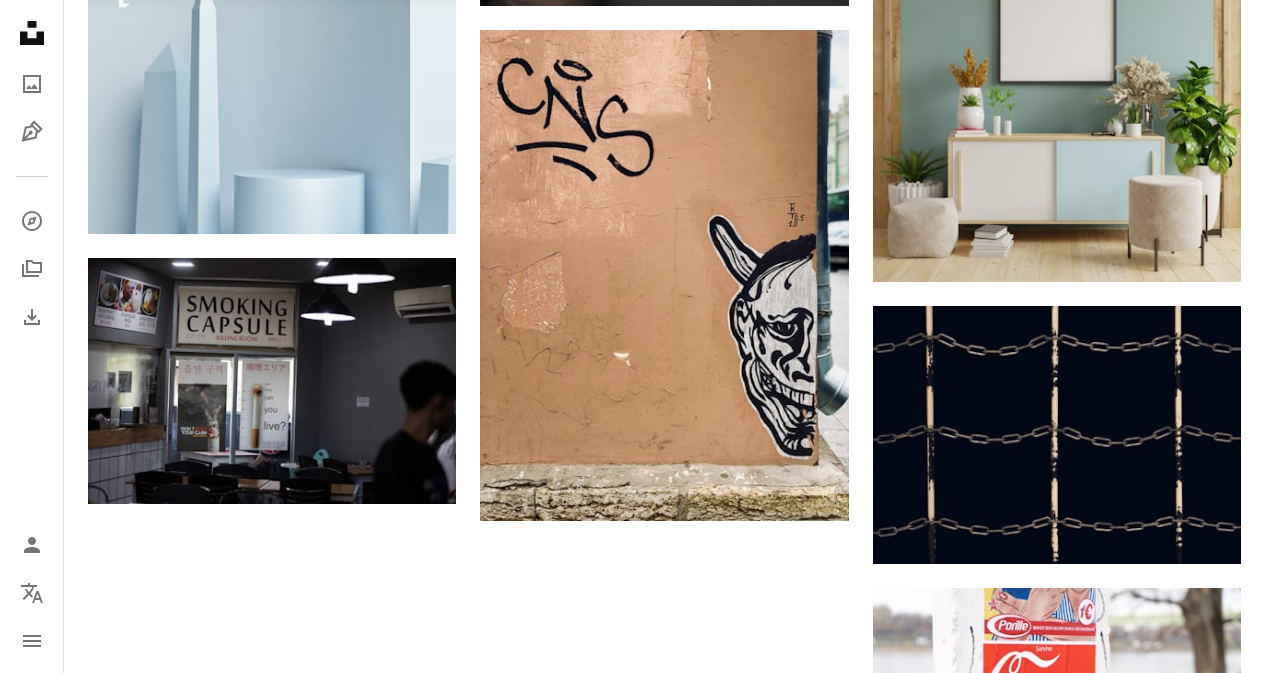 scroll, scrollTop: 2900, scrollLeft: 0, axis: vertical 